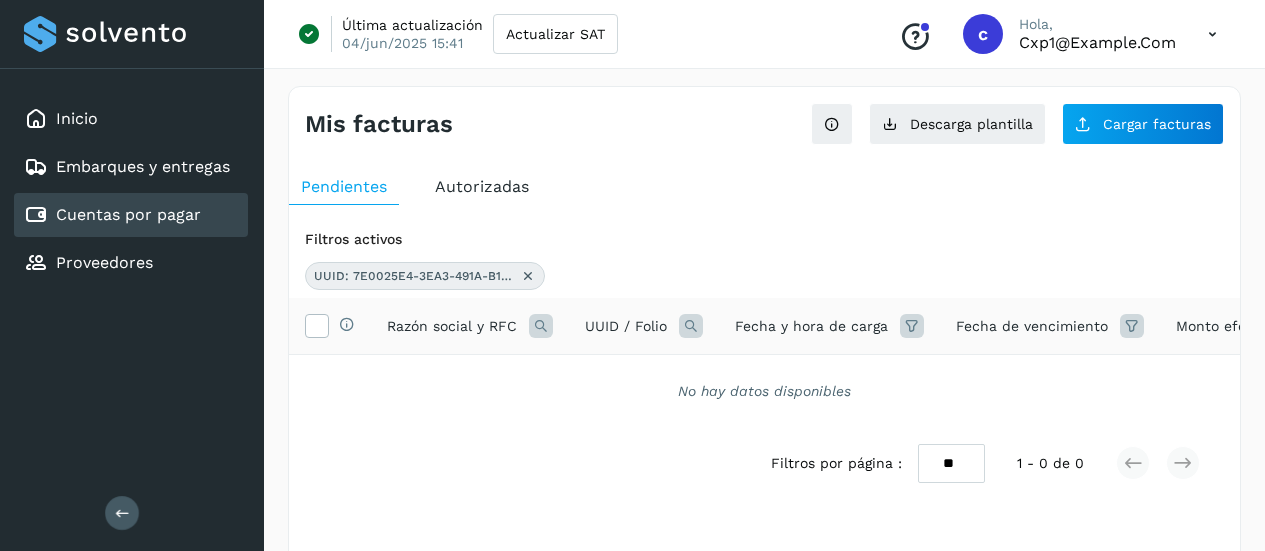 scroll, scrollTop: 0, scrollLeft: 0, axis: both 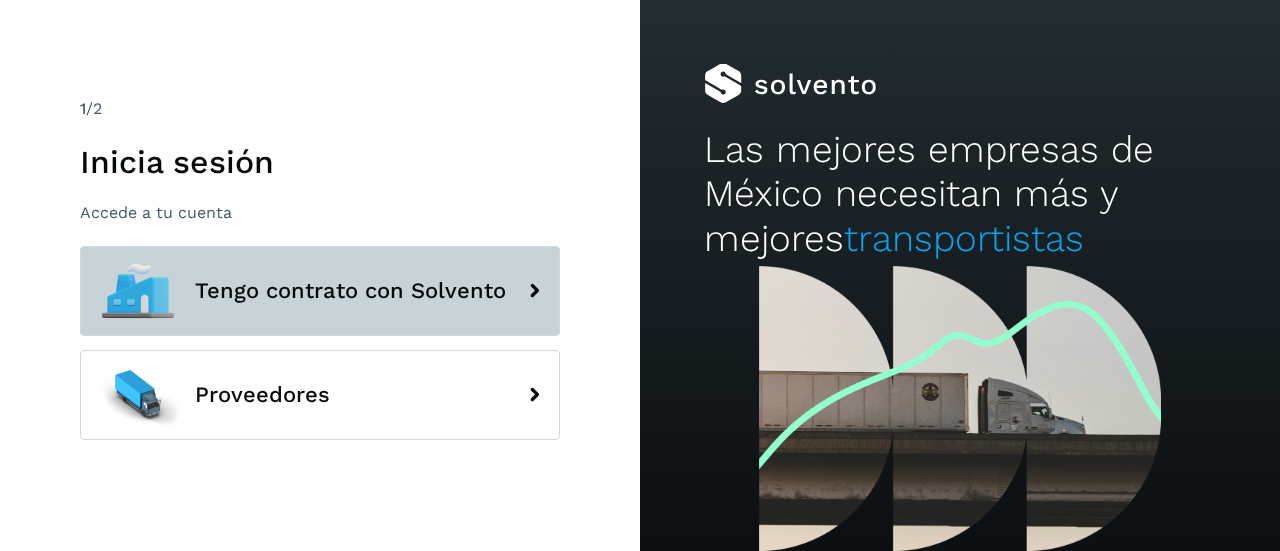 click on "Tengo contrato con Solvento" 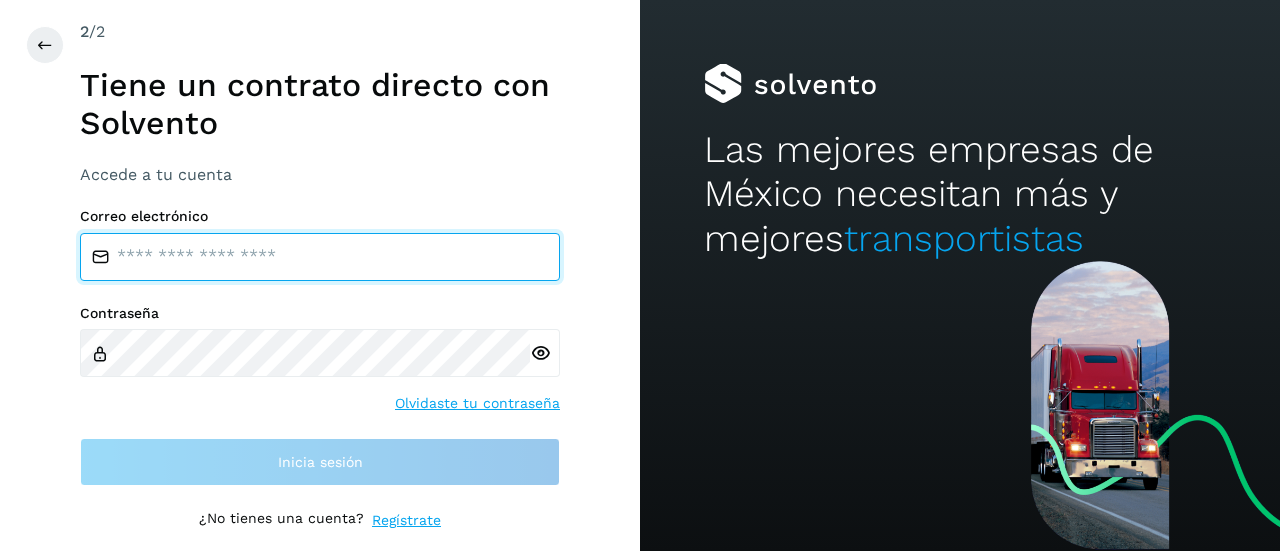 type on "**********" 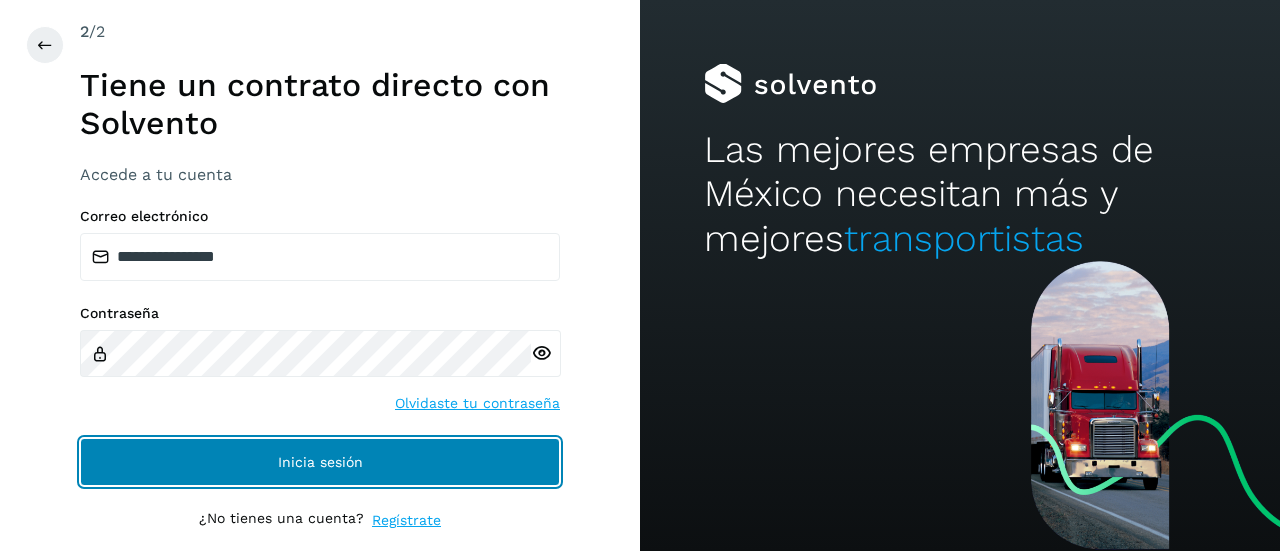 click on "Inicia sesión" 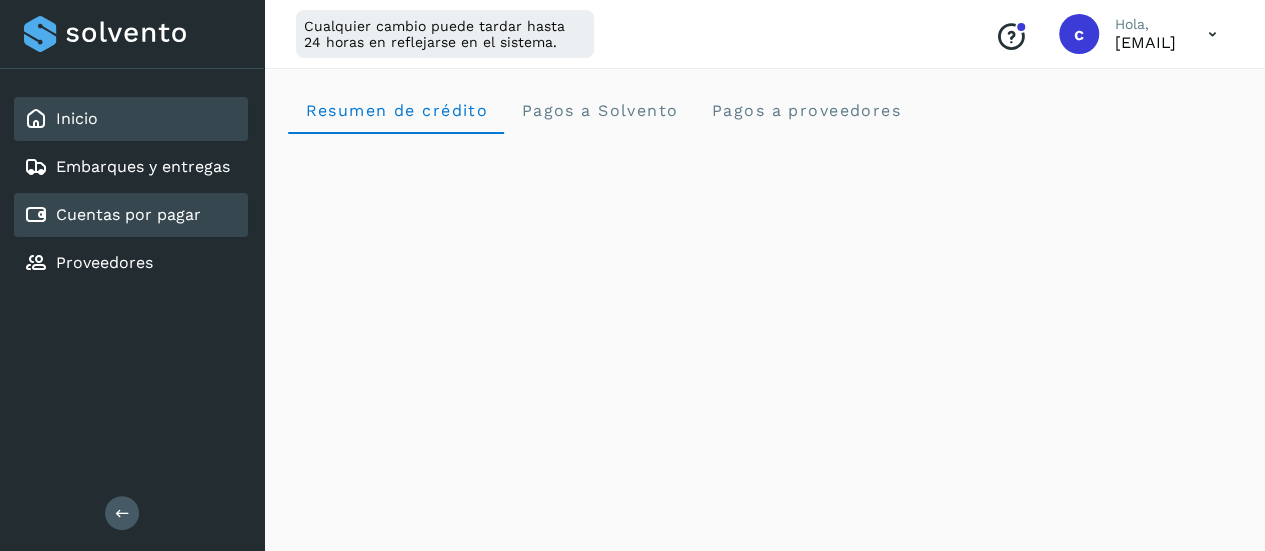 click on "Cuentas por pagar" at bounding box center [128, 214] 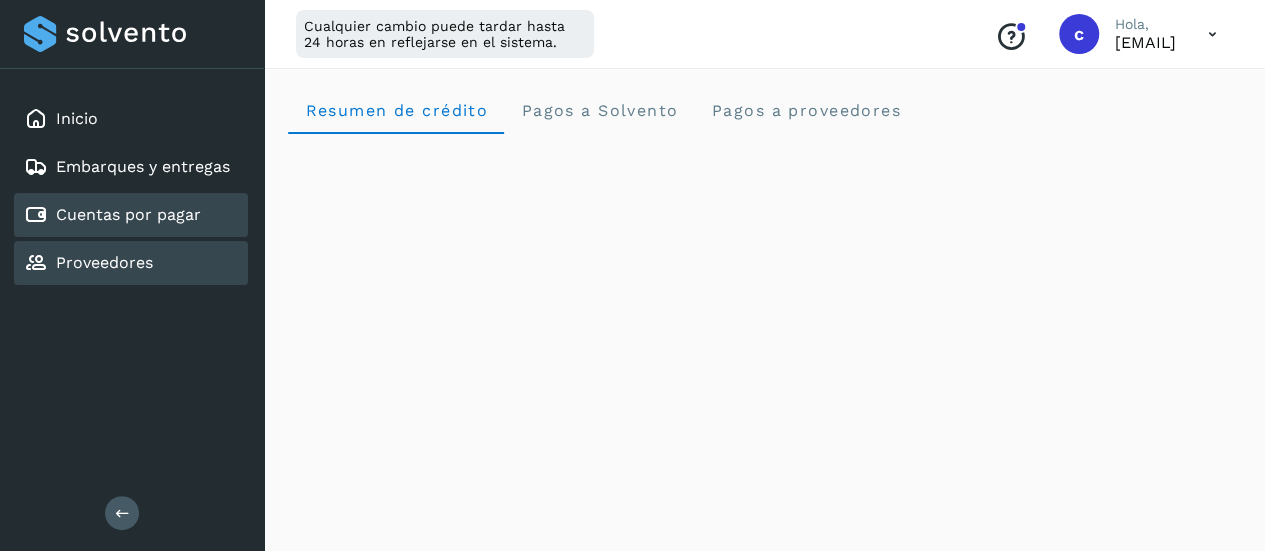 click on "Proveedores" 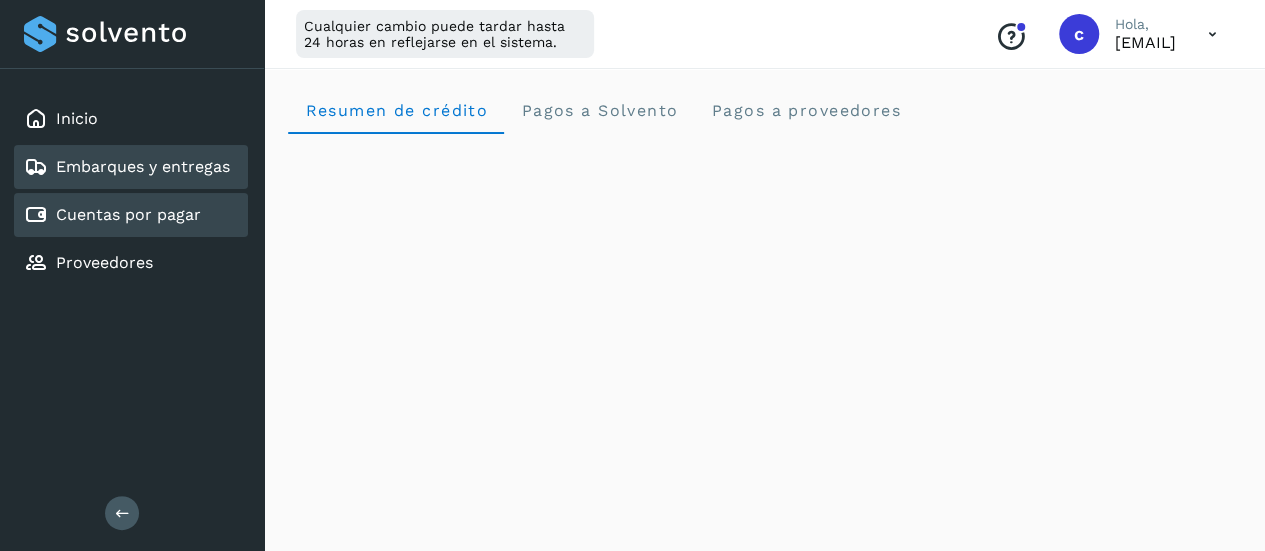click on "Embarques y entregas" at bounding box center (143, 166) 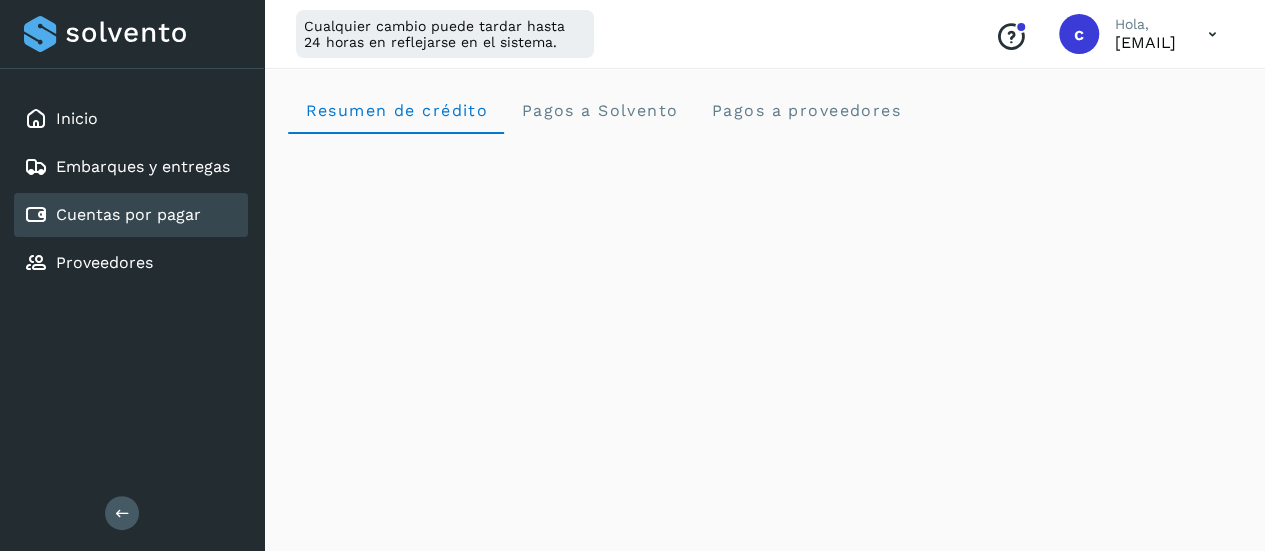 click on "Inicio Embarques y entregas Cuentas por pagar Proveedores" at bounding box center [132, 191] 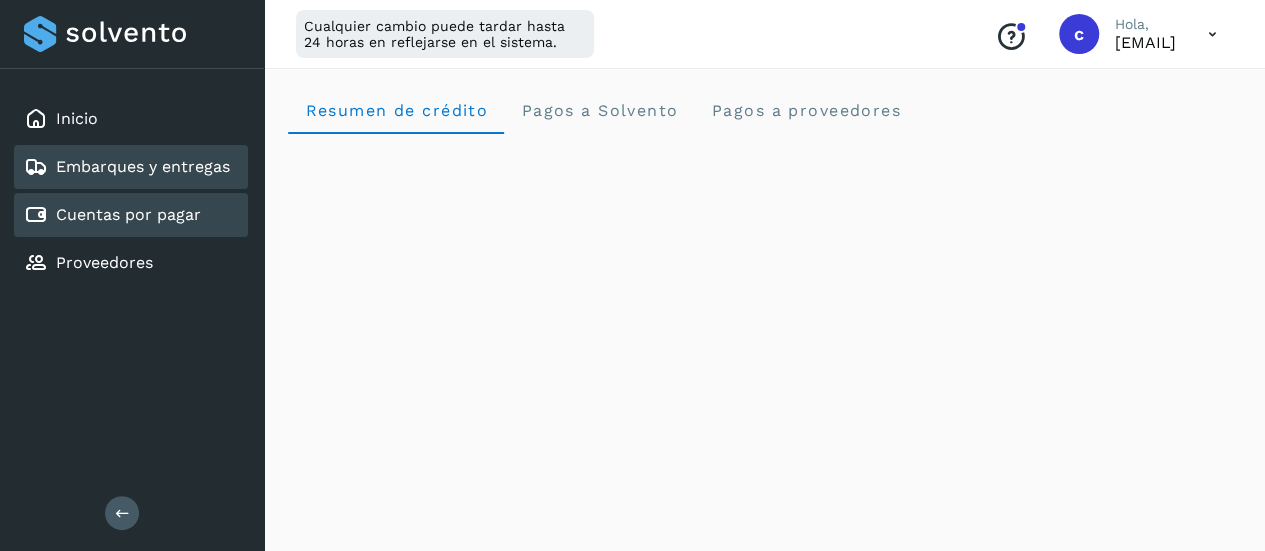 click on "Embarques y entregas" at bounding box center (127, 167) 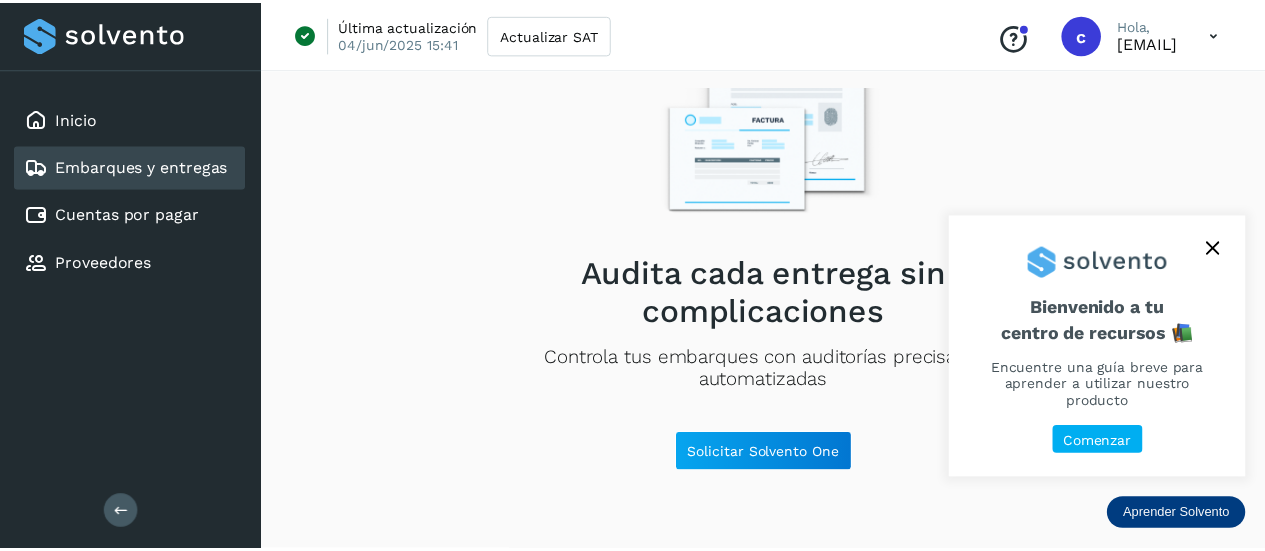 scroll, scrollTop: 0, scrollLeft: 0, axis: both 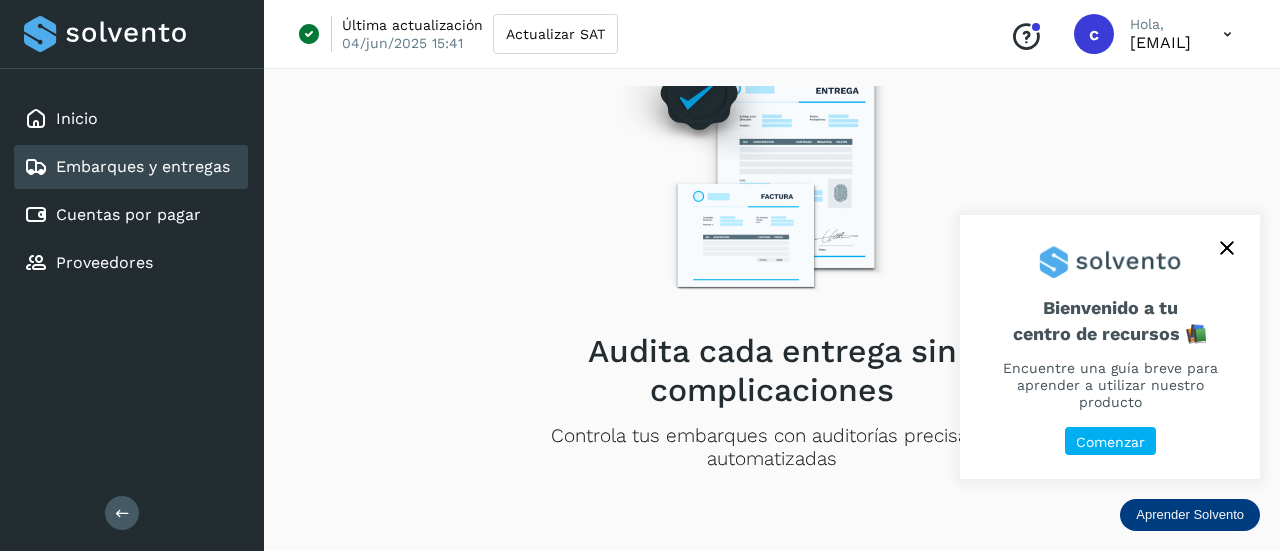 click 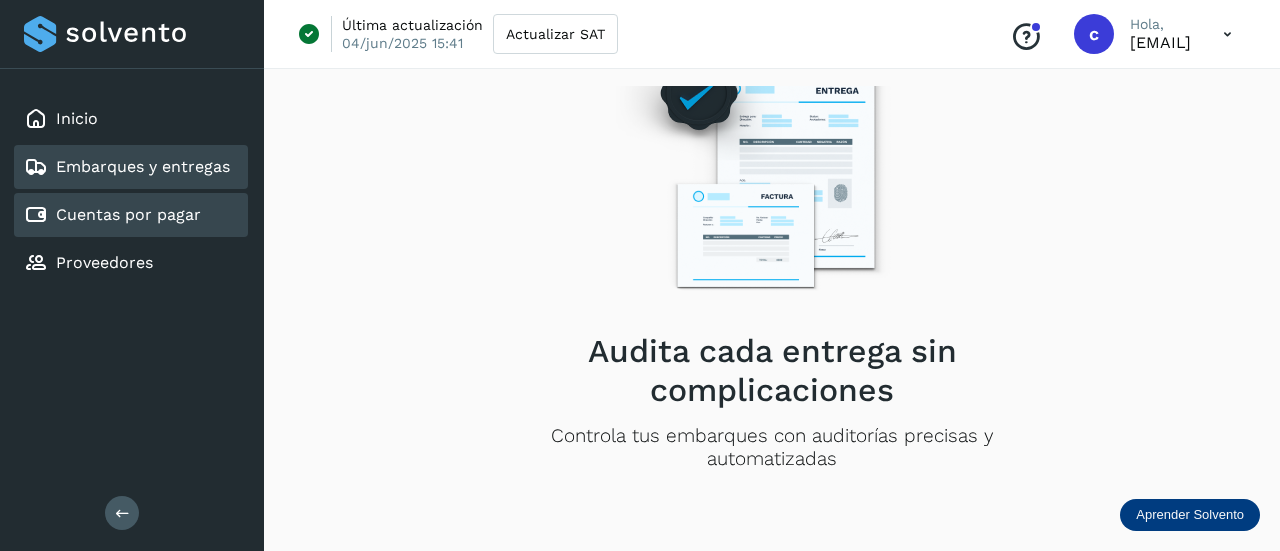 click on "Cuentas por pagar" at bounding box center [128, 214] 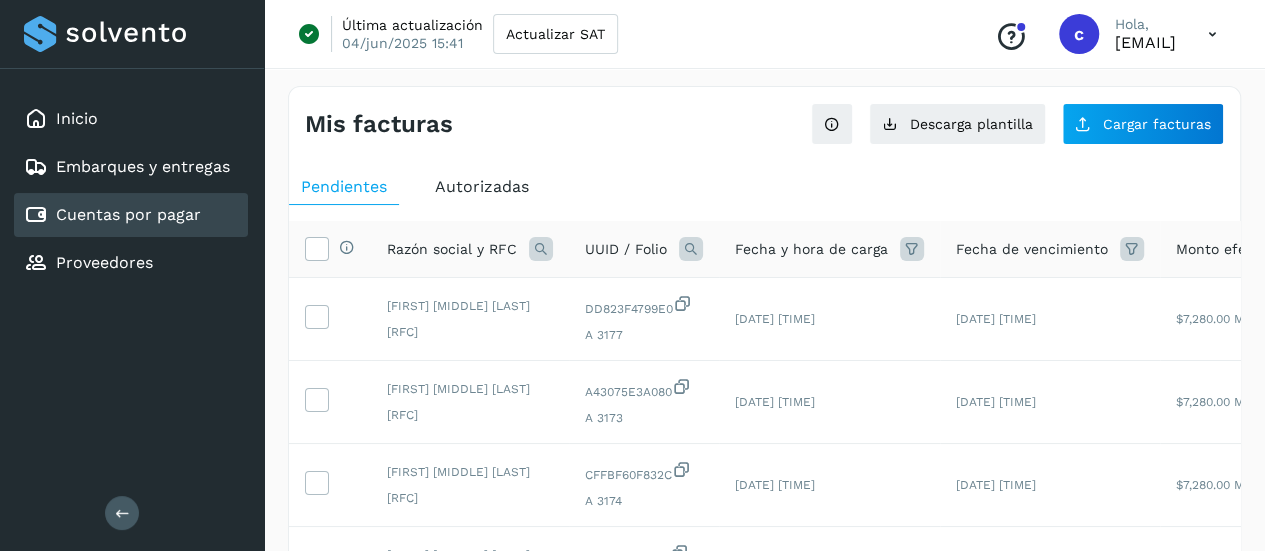 click at bounding box center (691, 249) 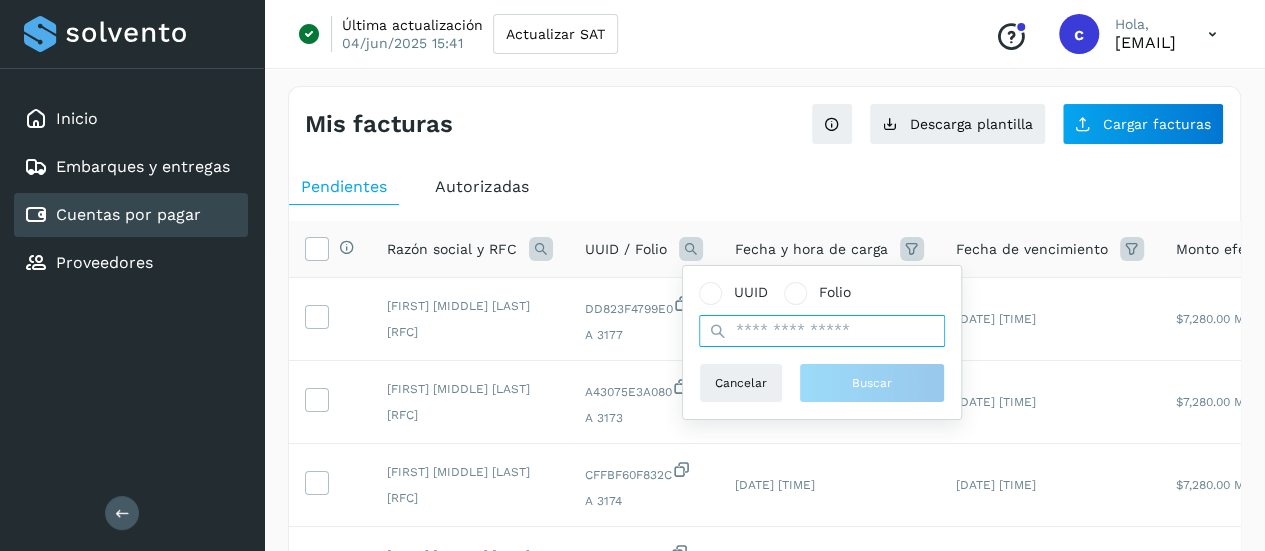 click at bounding box center [822, 331] 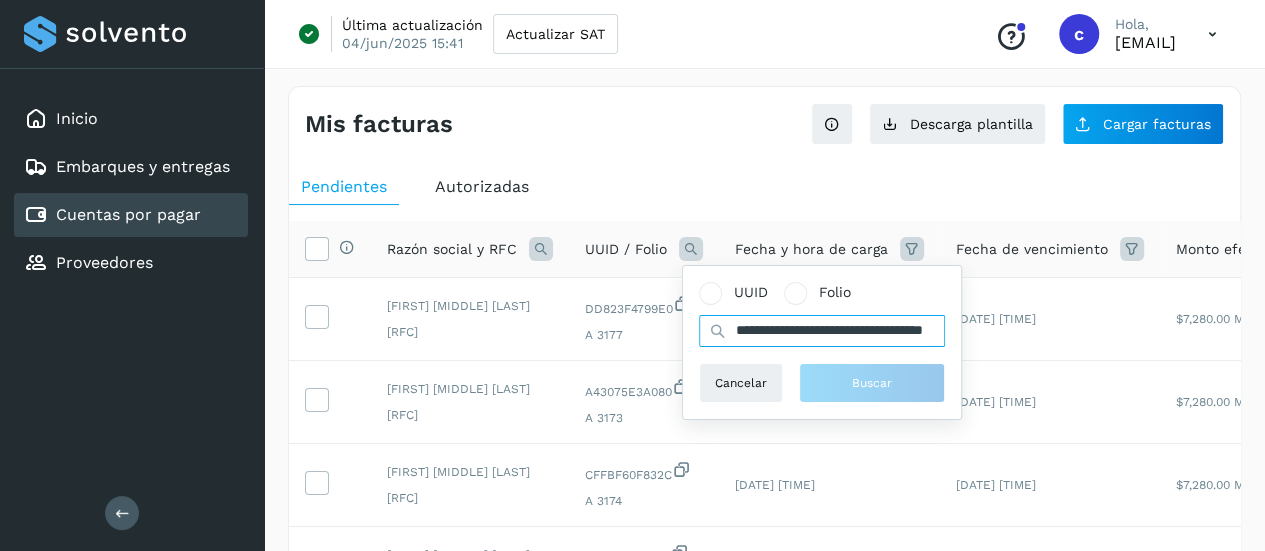 scroll, scrollTop: 0, scrollLeft: 96, axis: horizontal 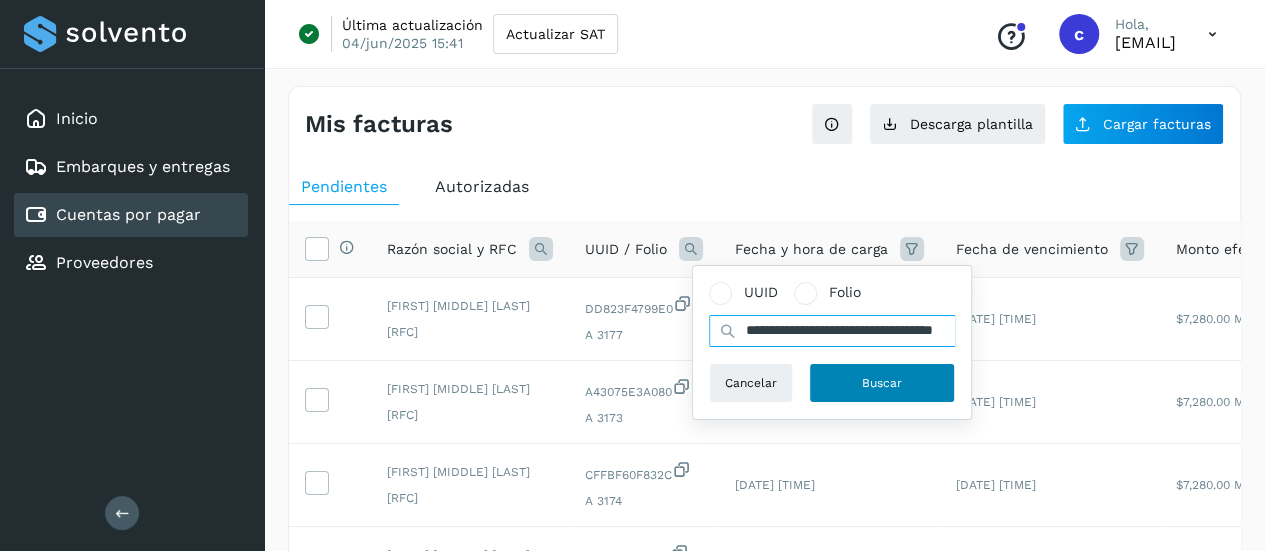 type on "**********" 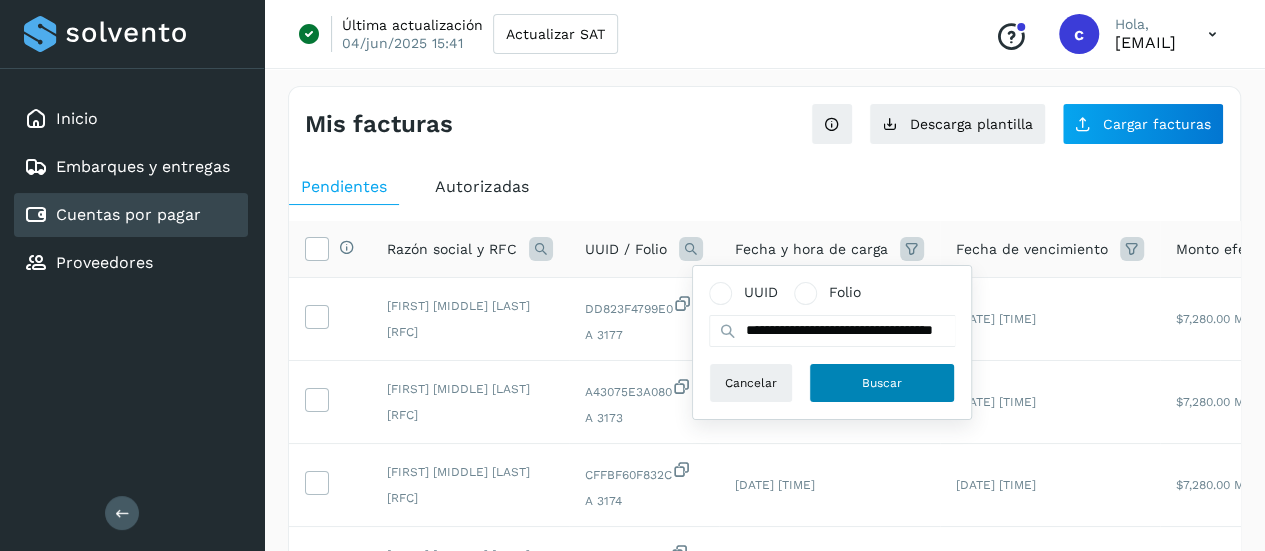 click on "Buscar" at bounding box center [882, 383] 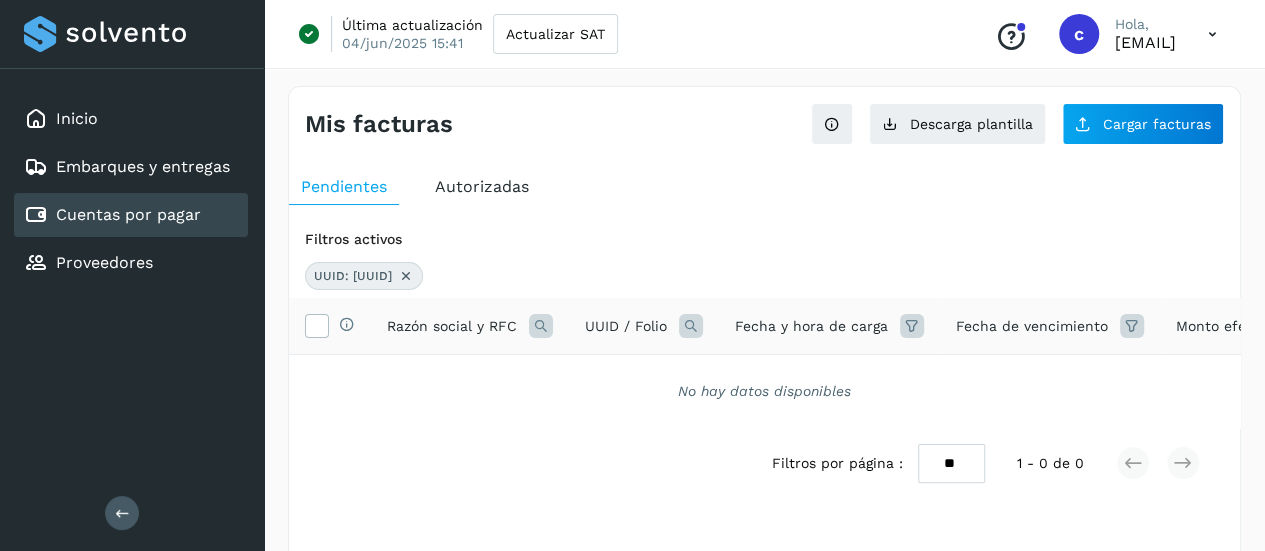 click at bounding box center [691, 326] 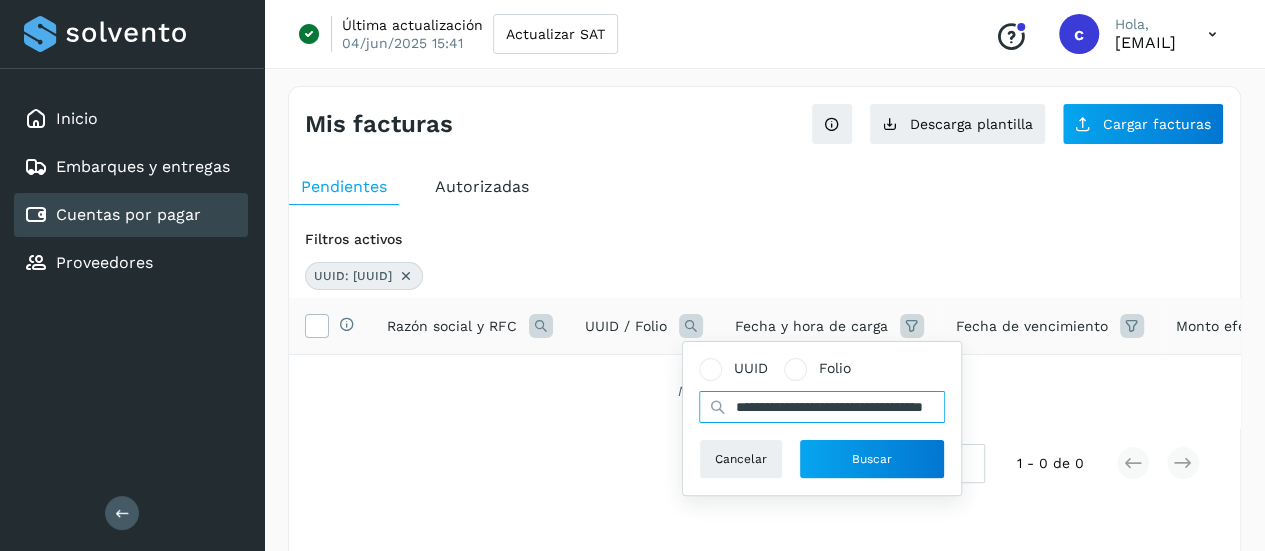 click on "**********" at bounding box center [822, 407] 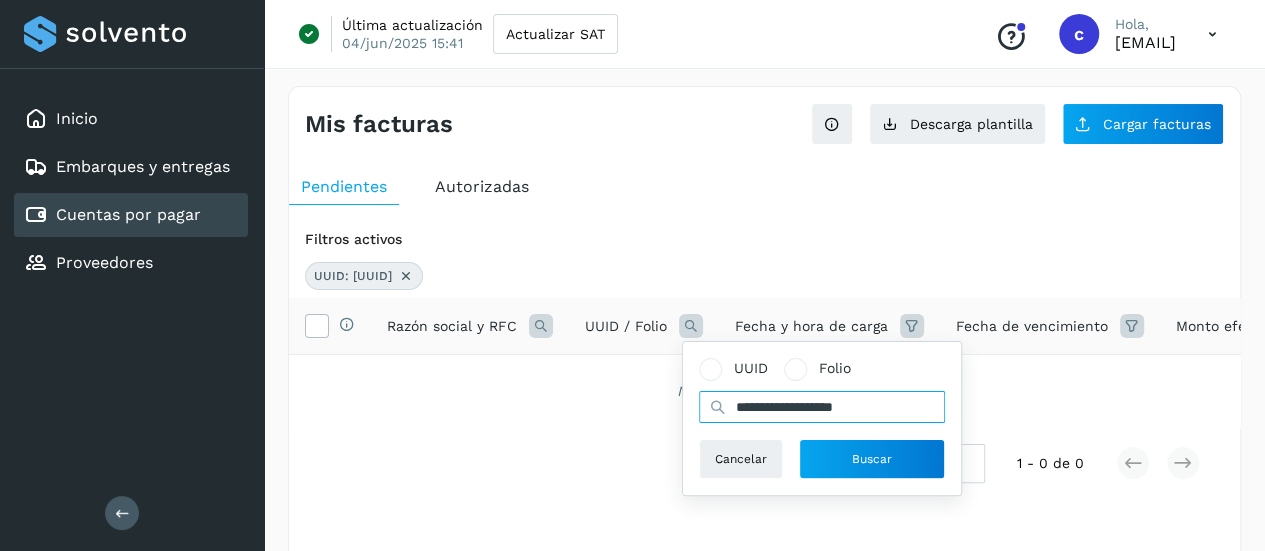 drag, startPoint x: 893, startPoint y: 411, endPoint x: 704, endPoint y: 416, distance: 189.06613 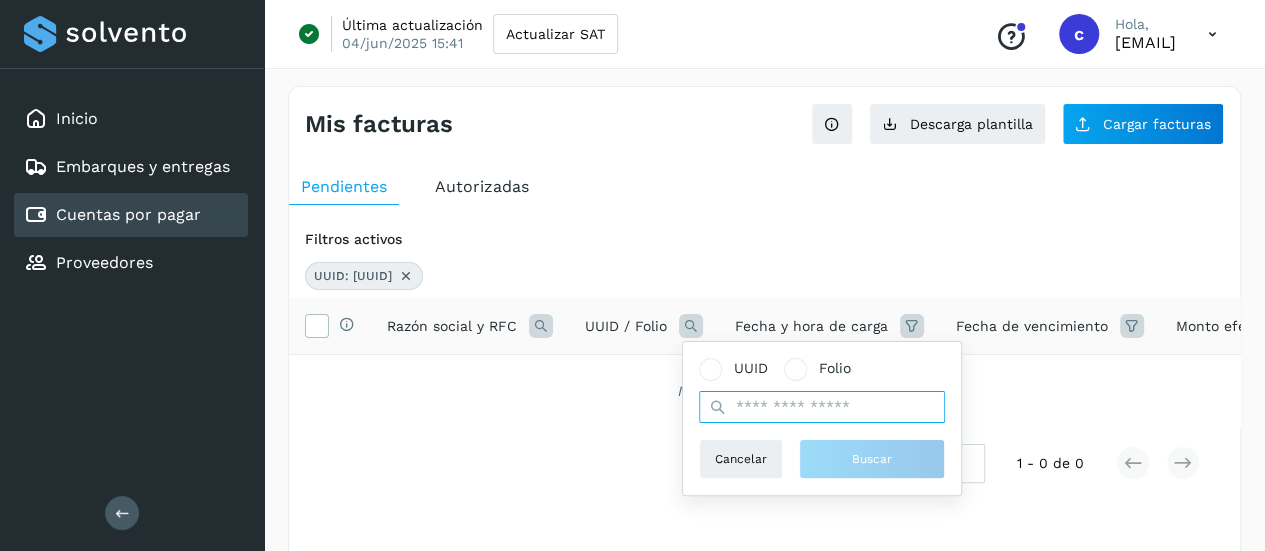 click at bounding box center [822, 407] 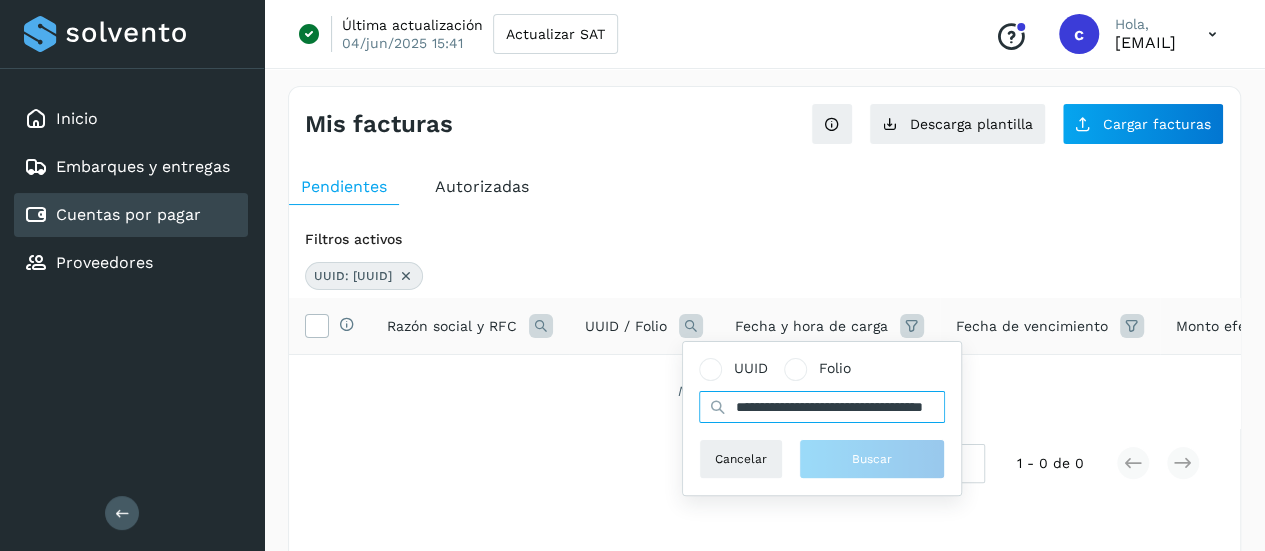 scroll, scrollTop: 0, scrollLeft: 95, axis: horizontal 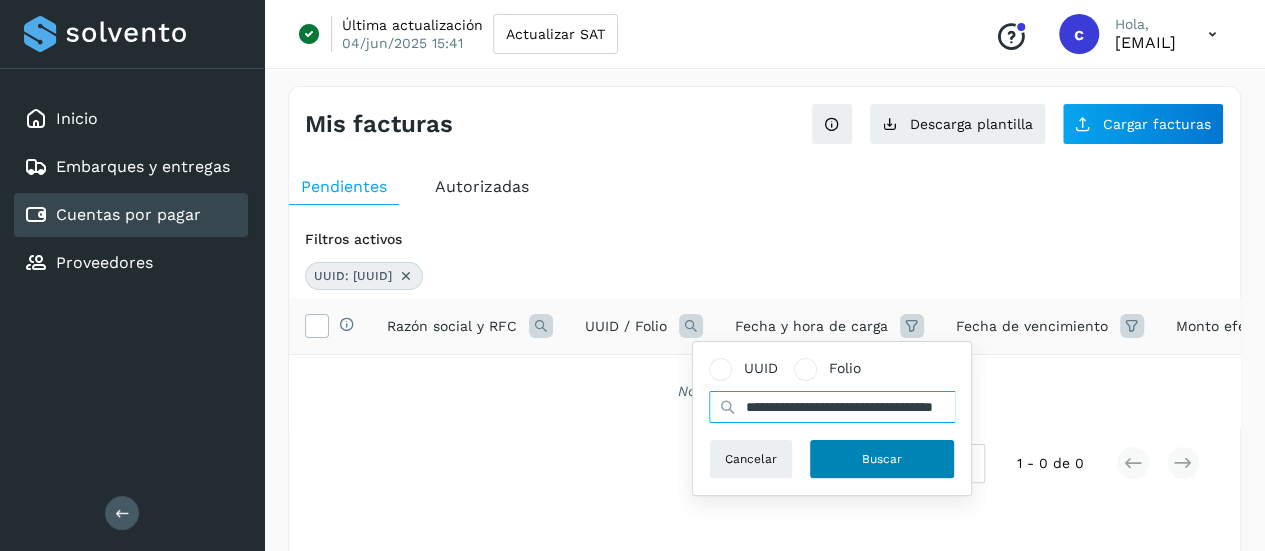 type on "**********" 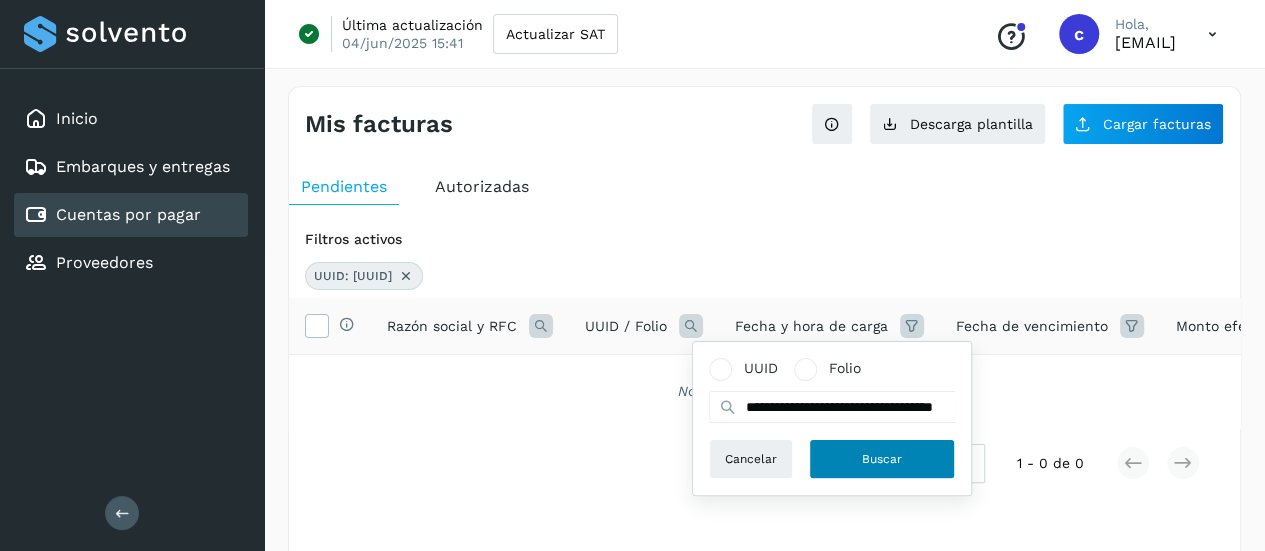 click on "Buscar" at bounding box center [882, 459] 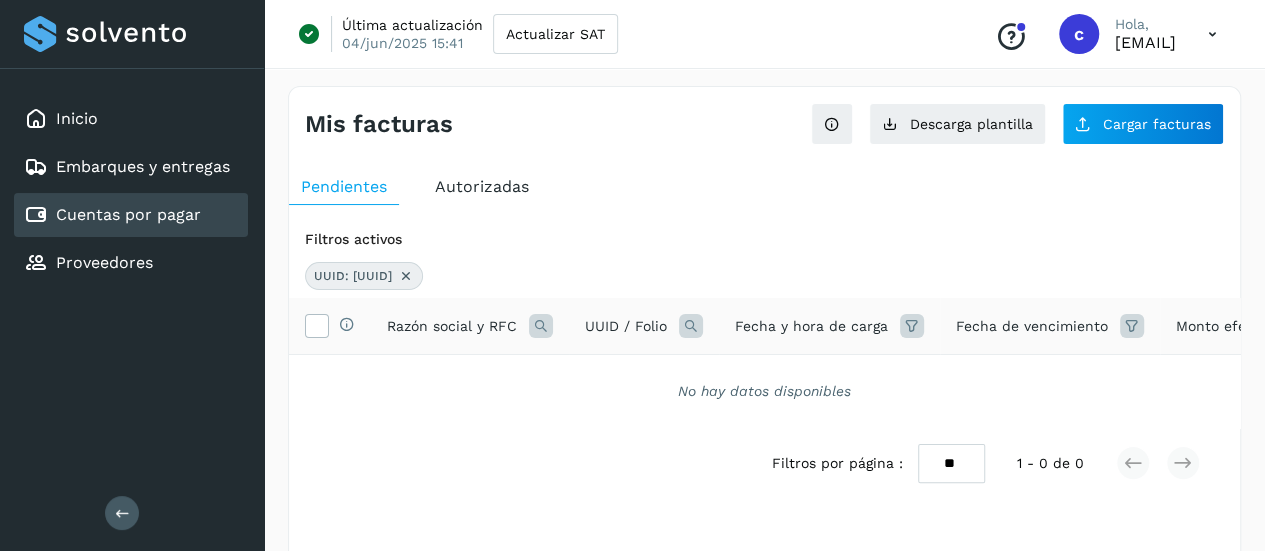 click at bounding box center [691, 326] 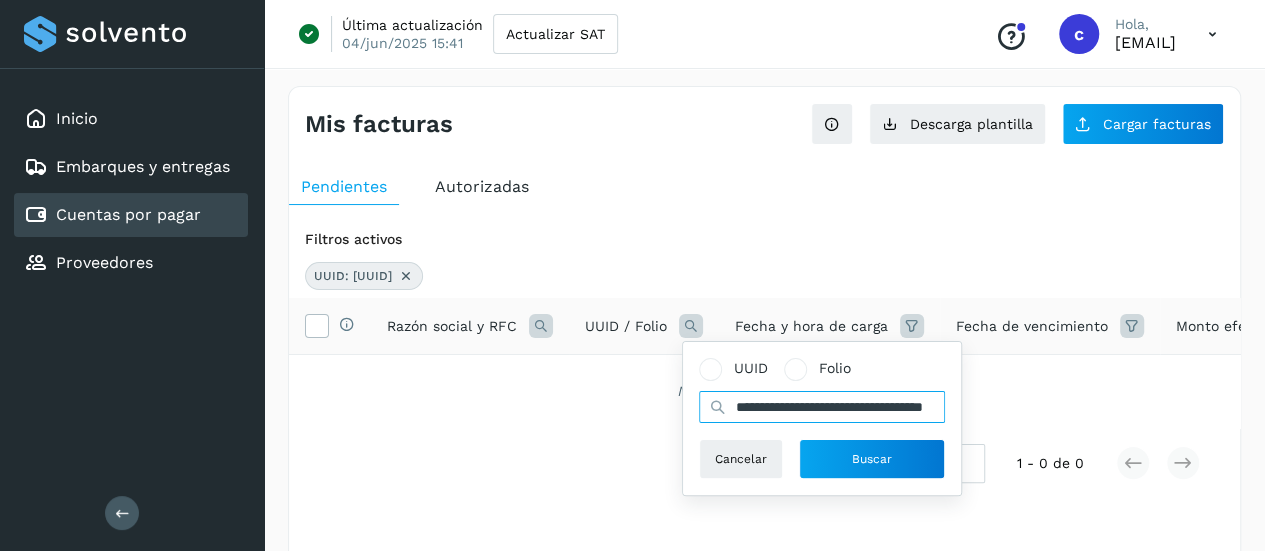 drag, startPoint x: 911, startPoint y: 409, endPoint x: 764, endPoint y: 409, distance: 147 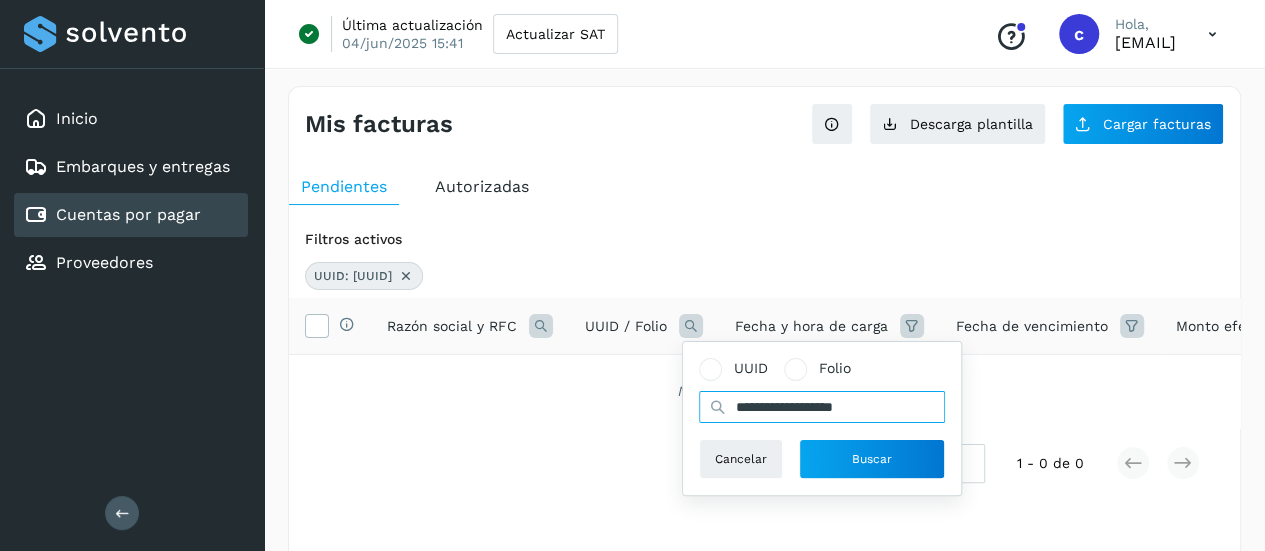 type on "**********" 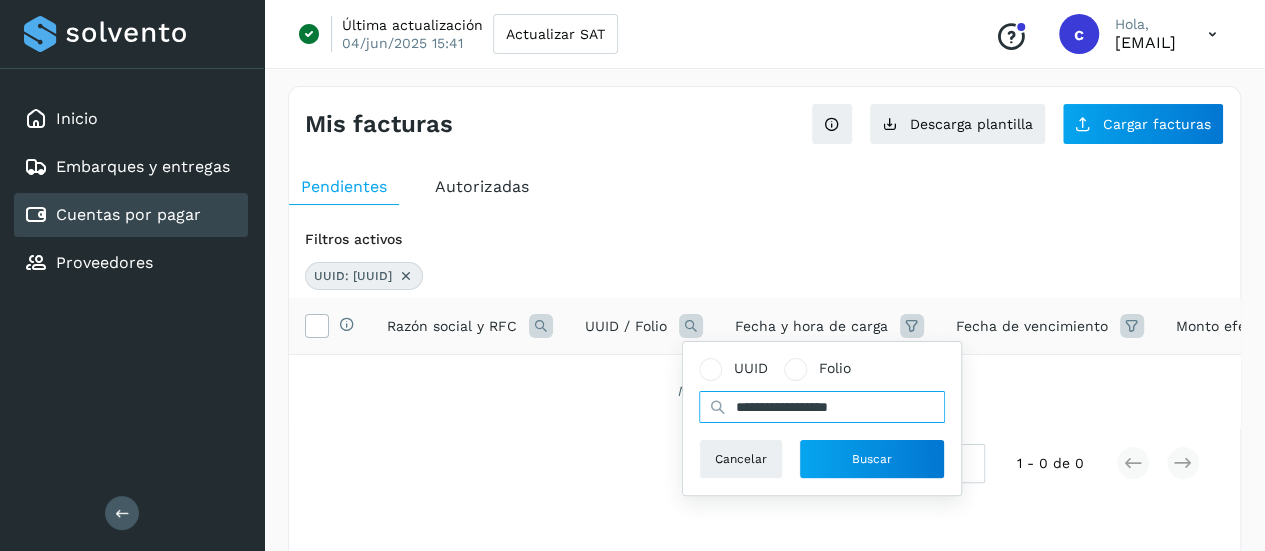 drag, startPoint x: 892, startPoint y: 402, endPoint x: 689, endPoint y: 402, distance: 203 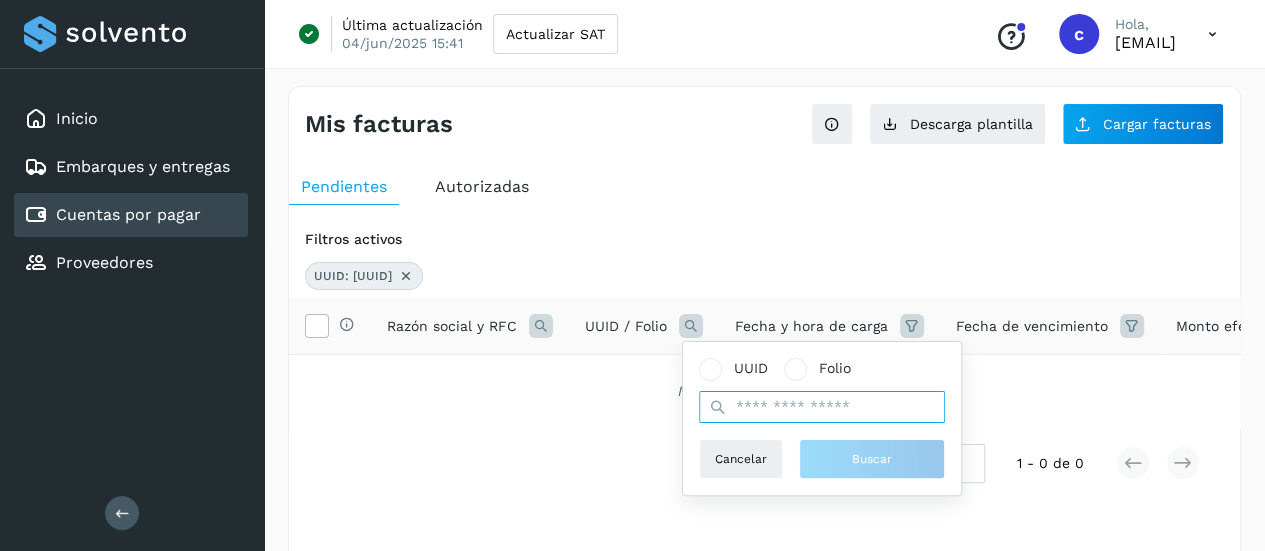 paste on "**********" 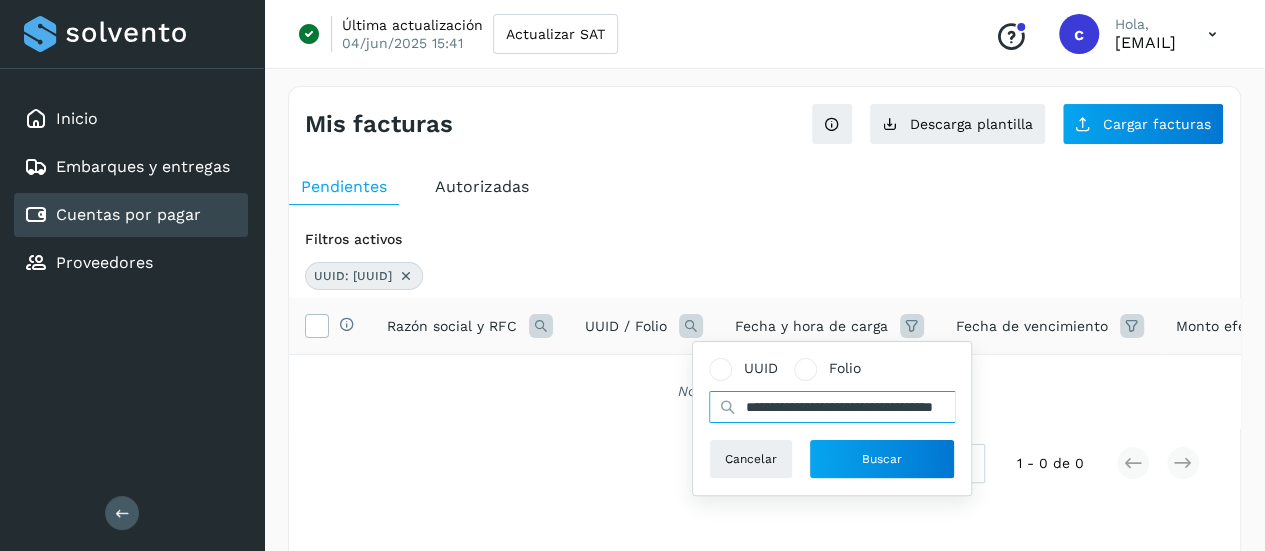 scroll, scrollTop: 0, scrollLeft: 0, axis: both 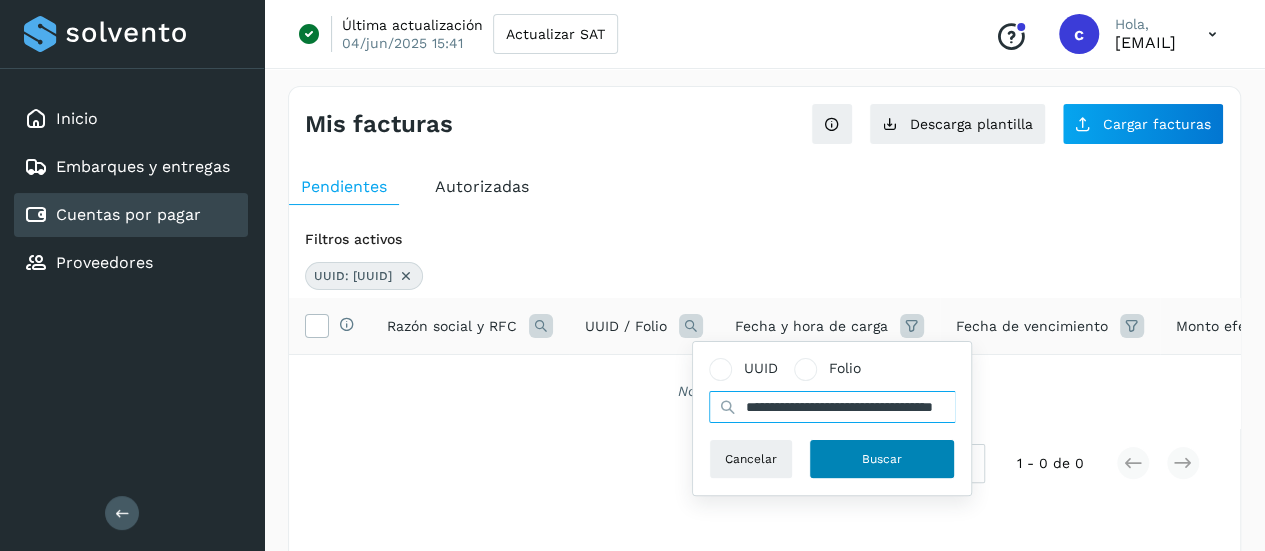 type on "**********" 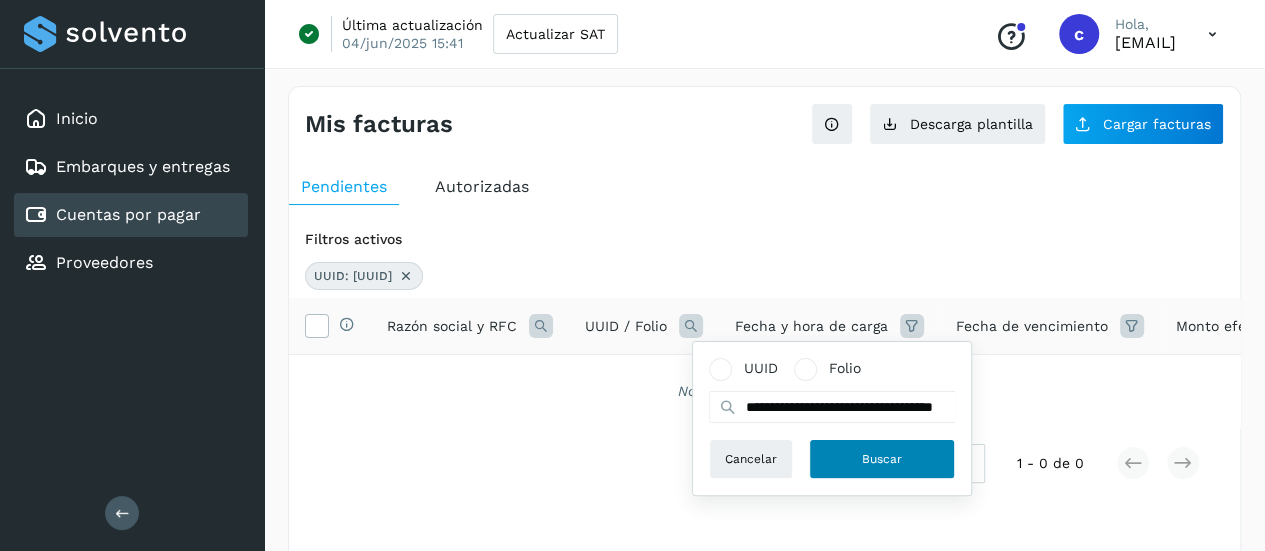 click on "Buscar" 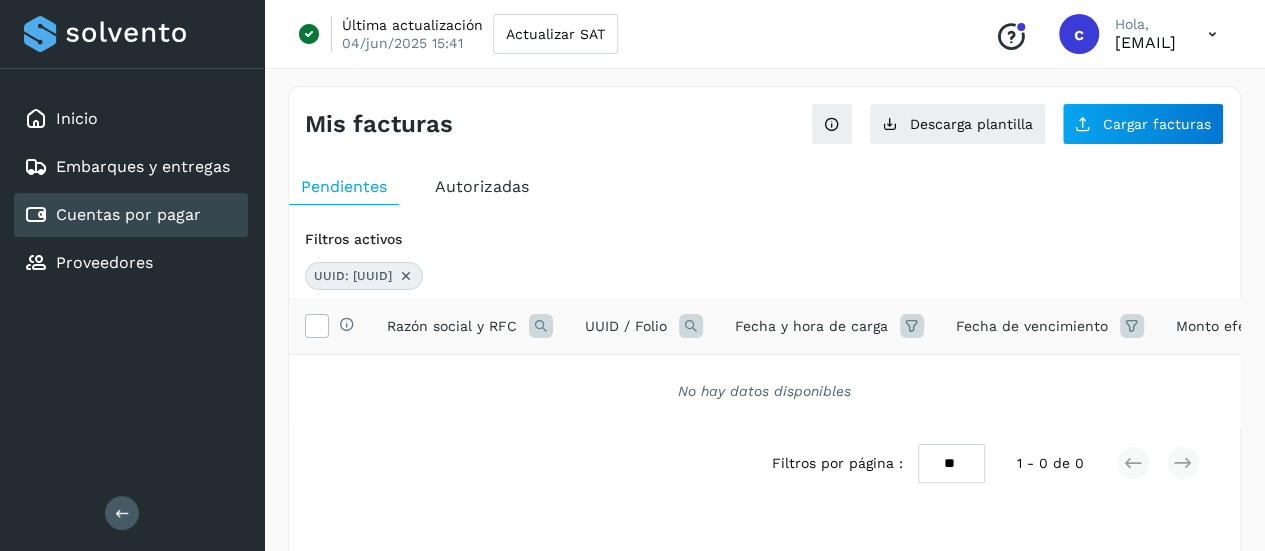 click on "UUID / Folio" at bounding box center [644, 326] 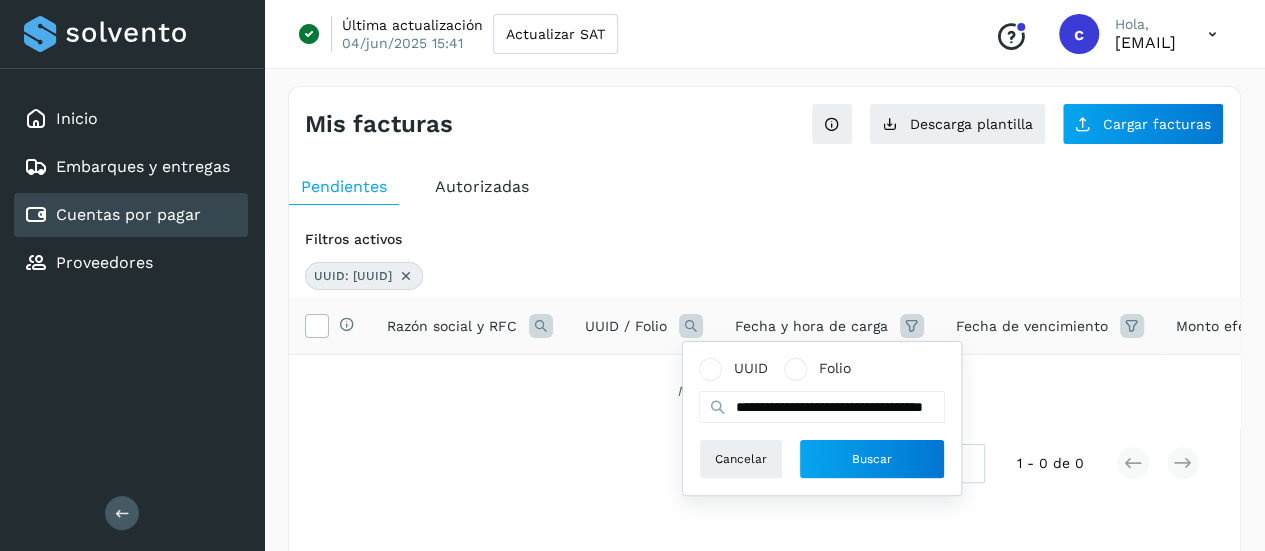 click on "No hay datos disponibles" at bounding box center [764, 391] 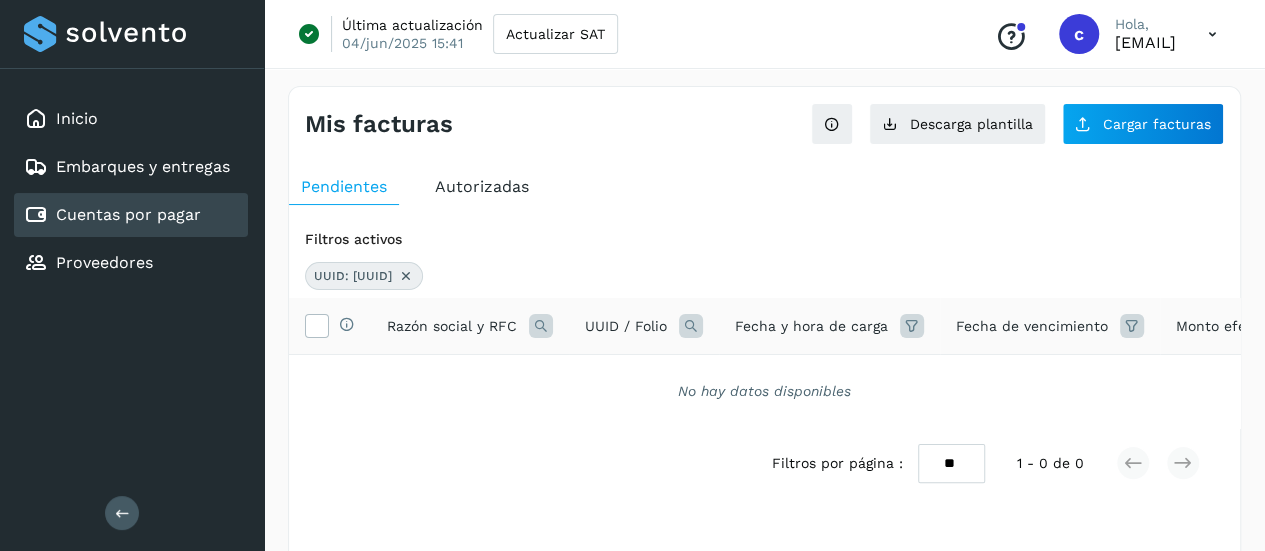 click on "Autorizadas" at bounding box center (482, 186) 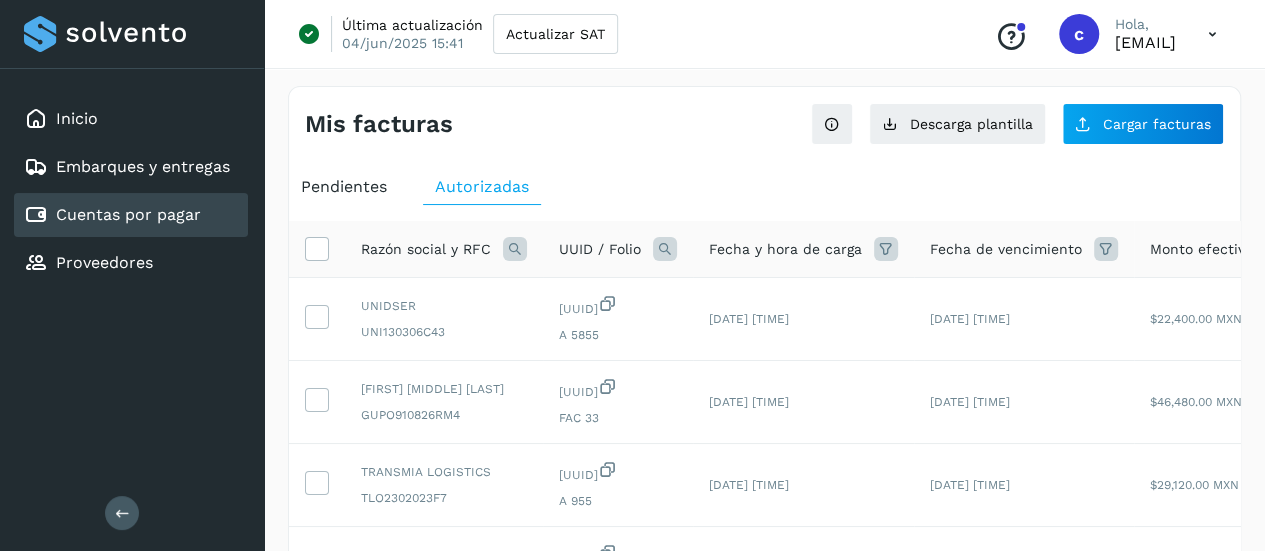 click at bounding box center (665, 249) 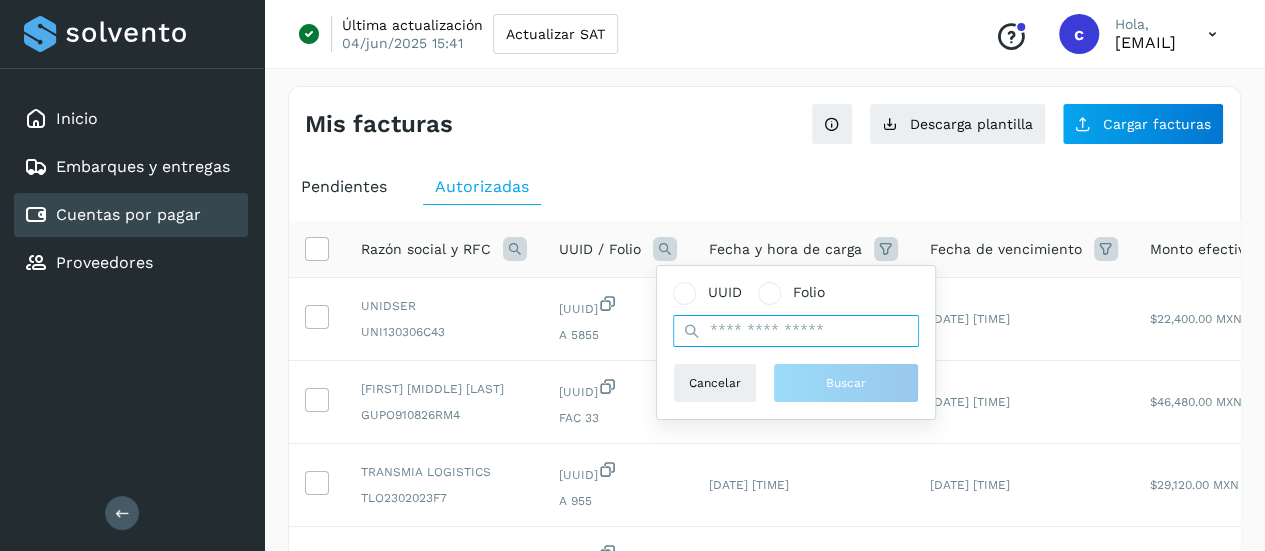 click at bounding box center (796, 331) 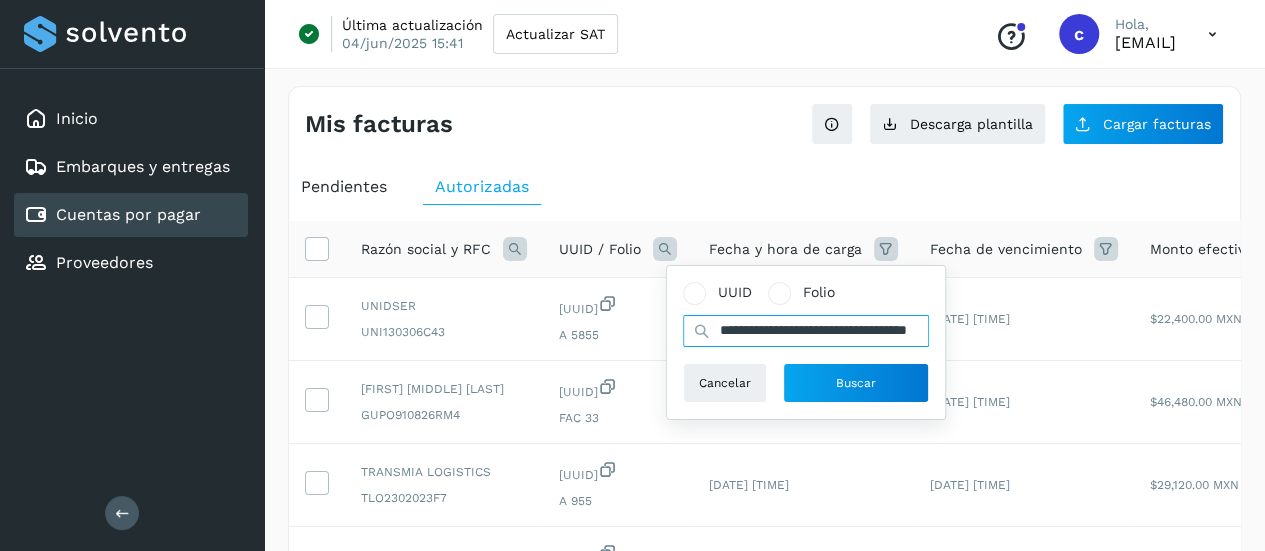 scroll, scrollTop: 0, scrollLeft: 96, axis: horizontal 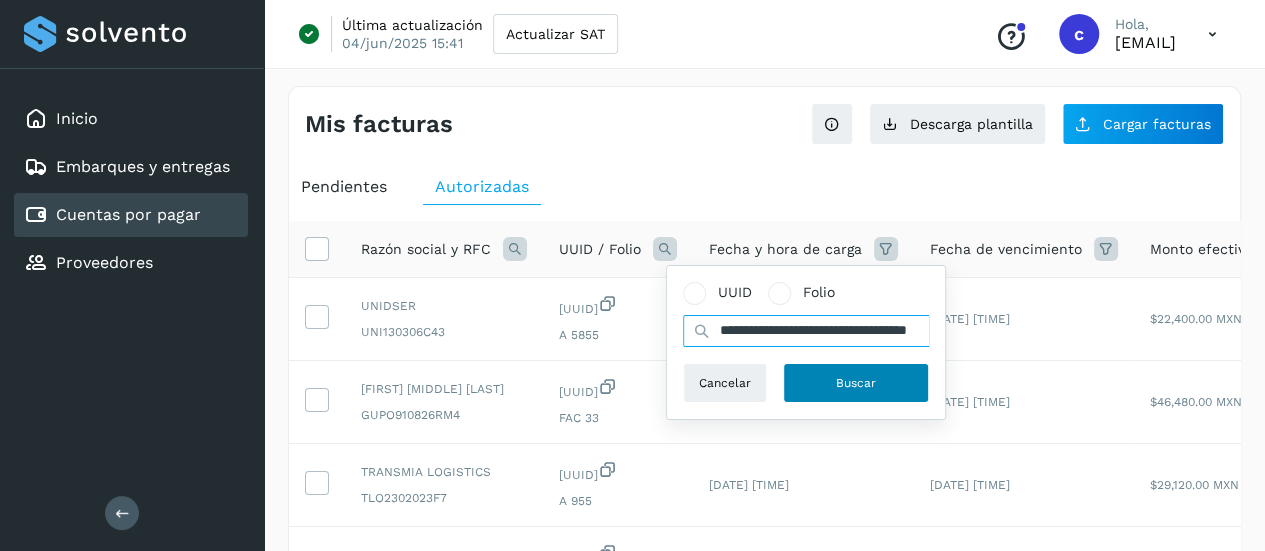 type on "**********" 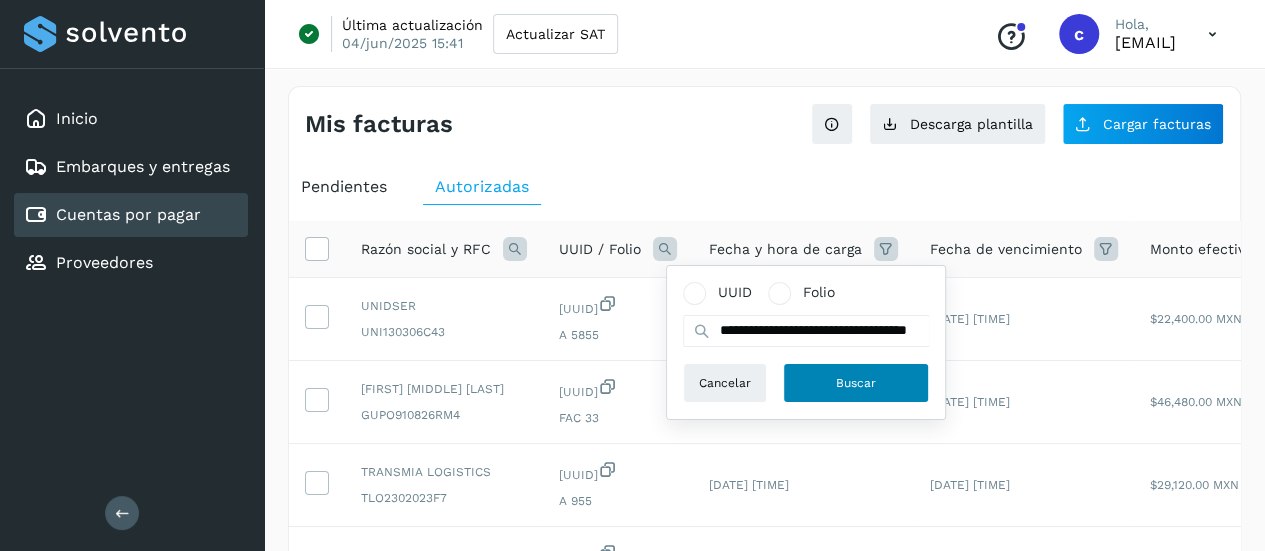 click on "Buscar" at bounding box center [856, 383] 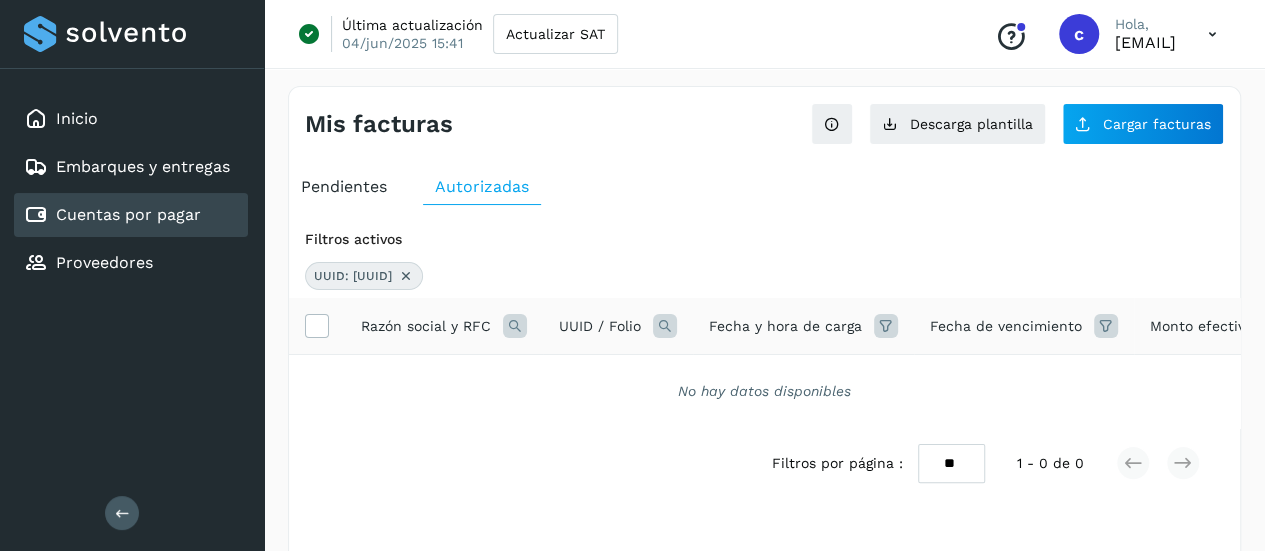 click at bounding box center (406, 276) 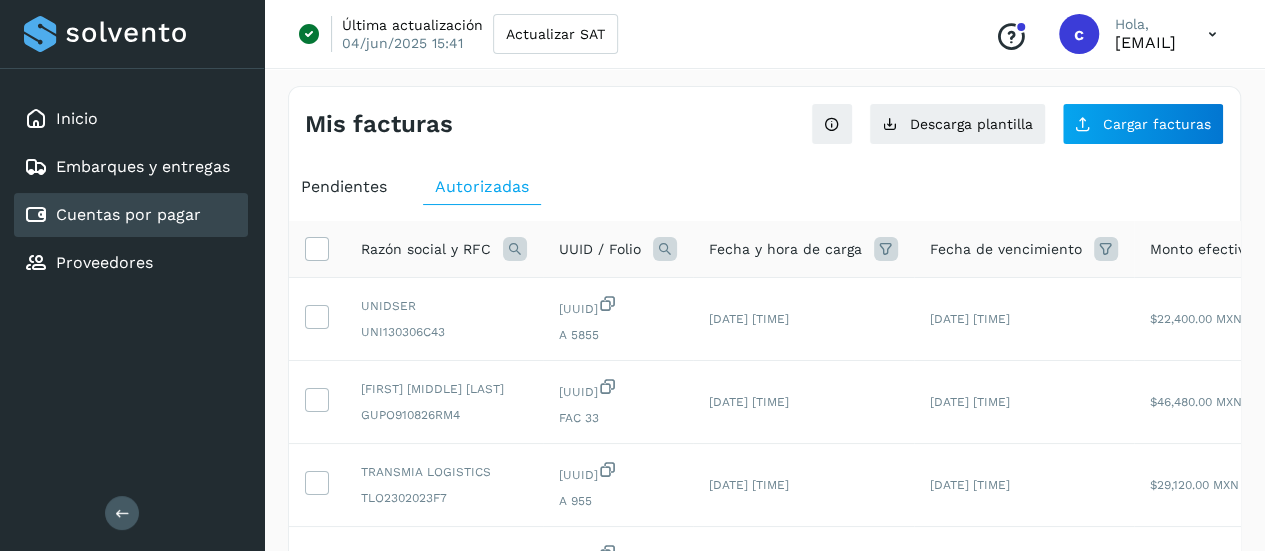 click at bounding box center [665, 249] 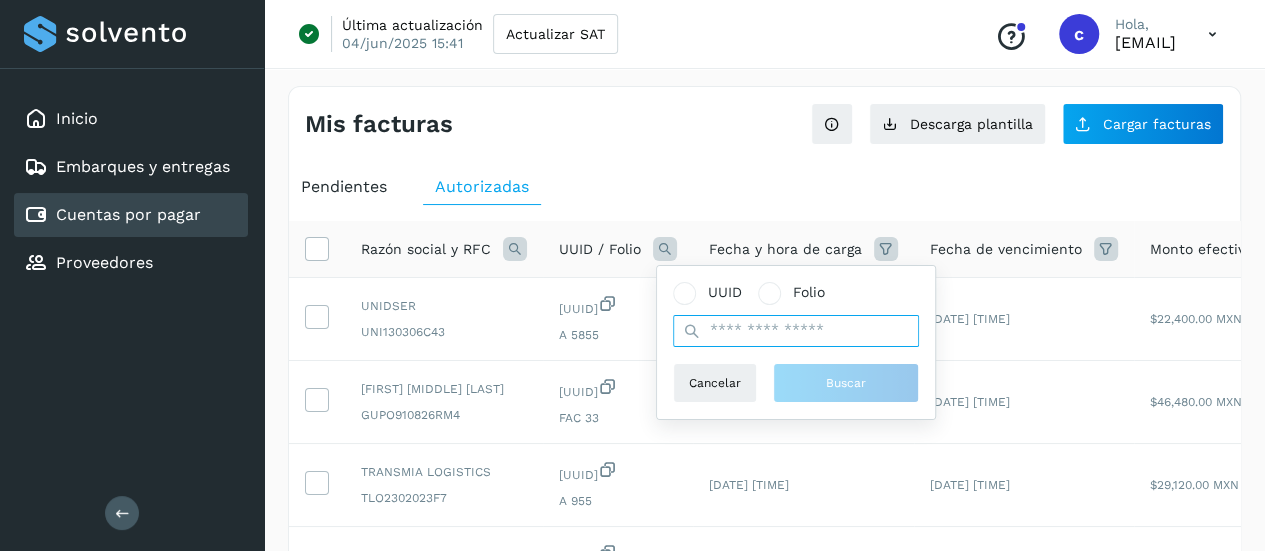 click at bounding box center [796, 331] 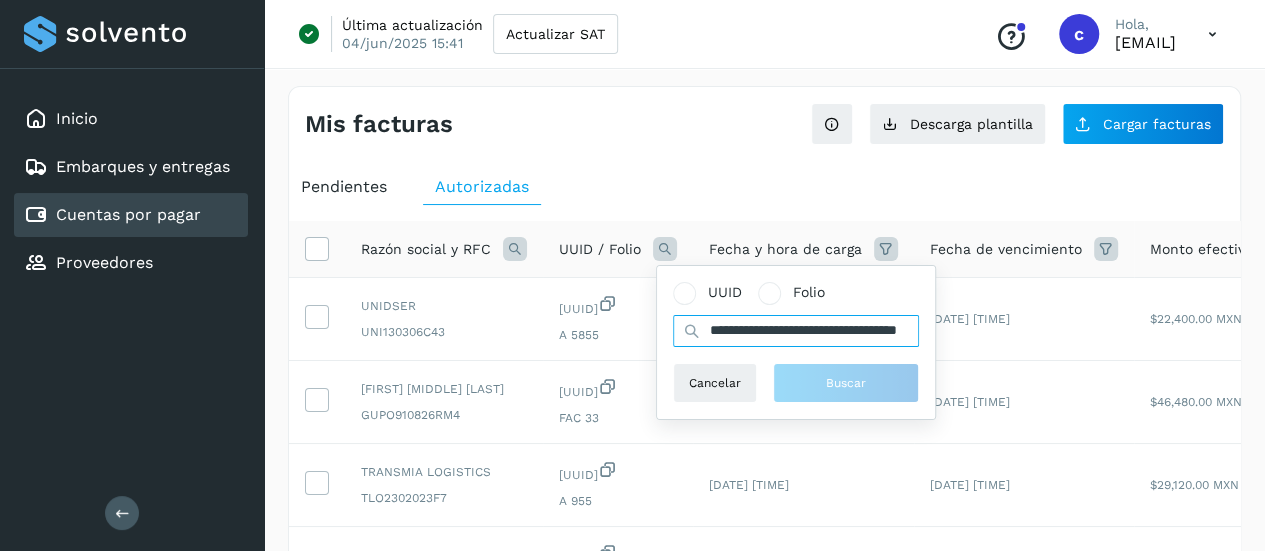 scroll, scrollTop: 0, scrollLeft: 94, axis: horizontal 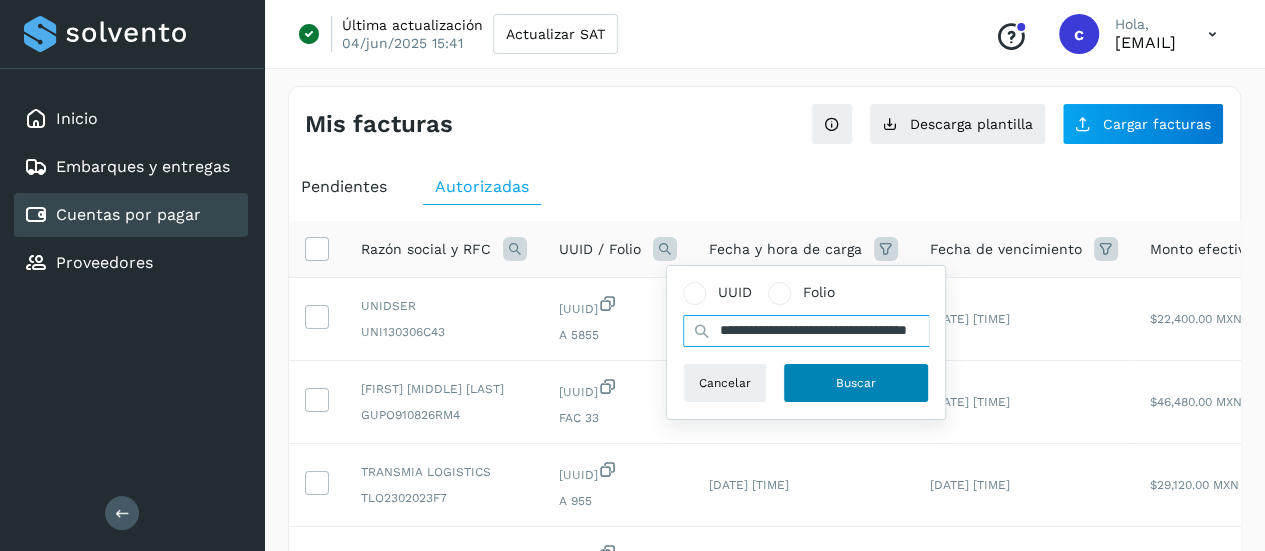 type on "**********" 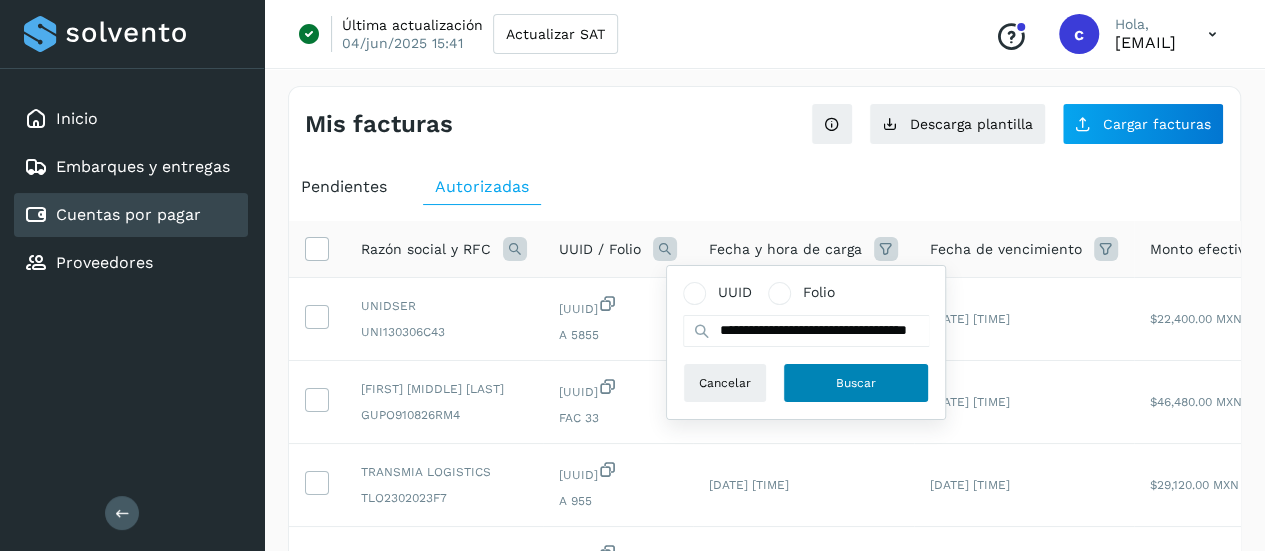 click on "Buscar" 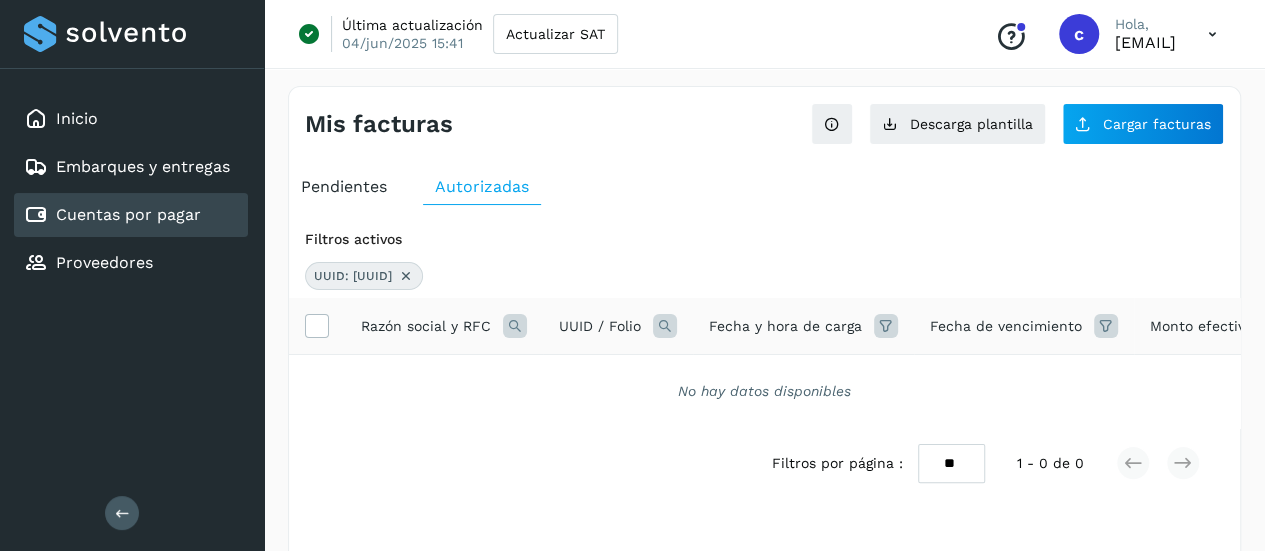 click at bounding box center (665, 326) 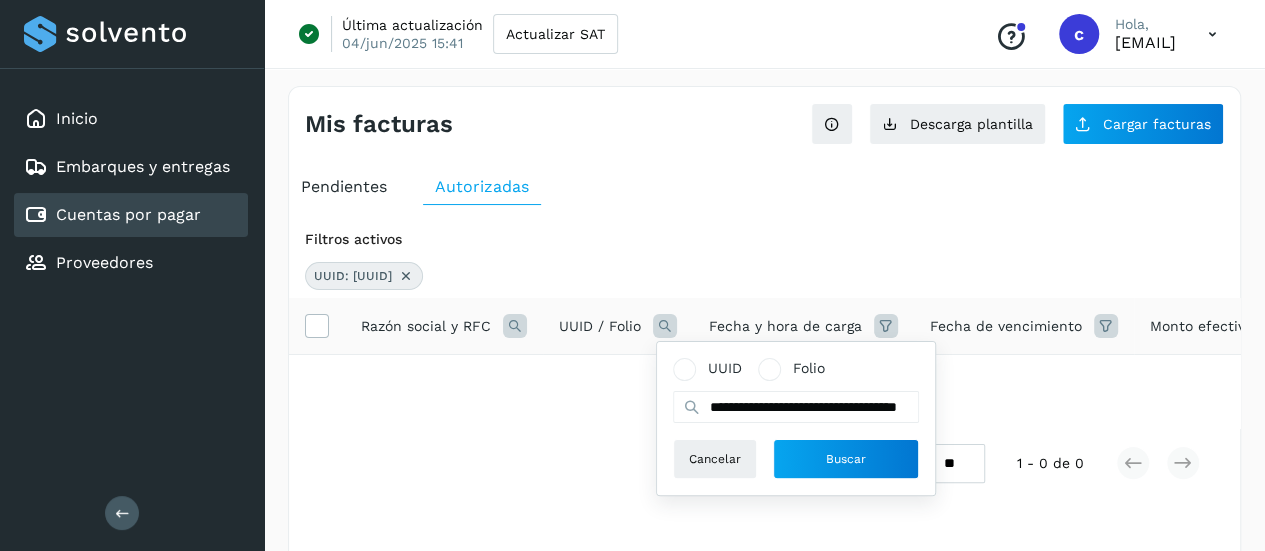 click at bounding box center (406, 276) 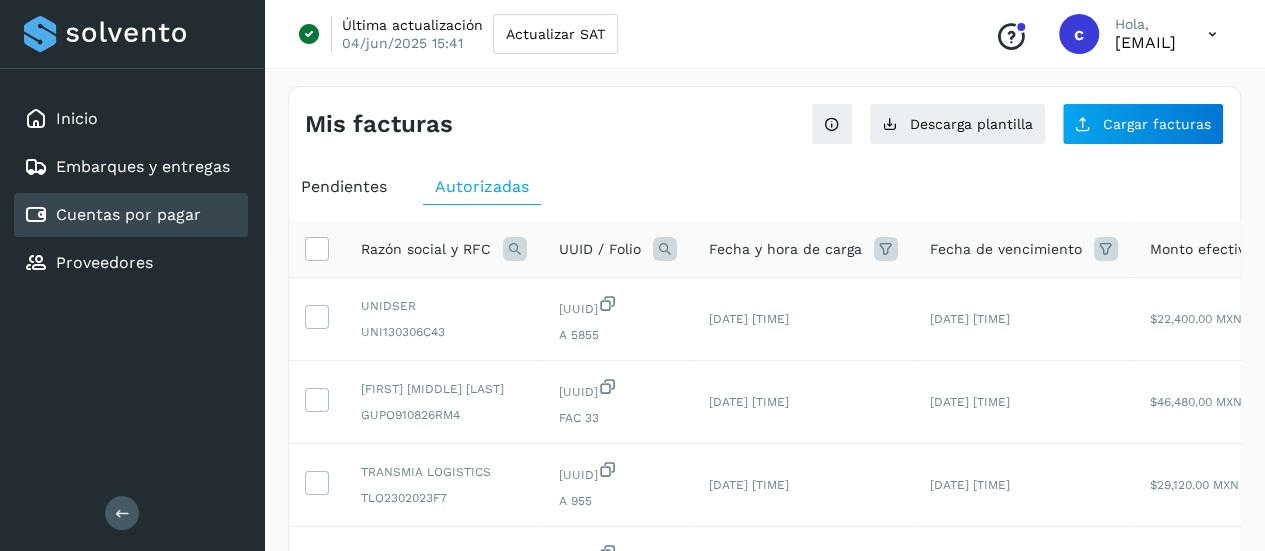 click at bounding box center [665, 249] 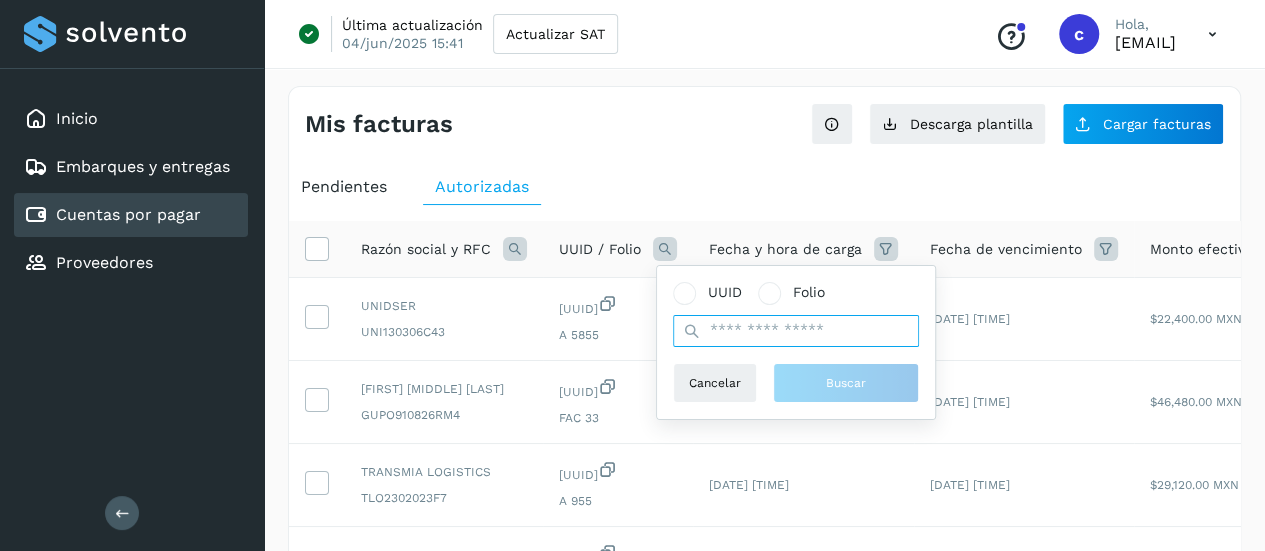 click at bounding box center (796, 331) 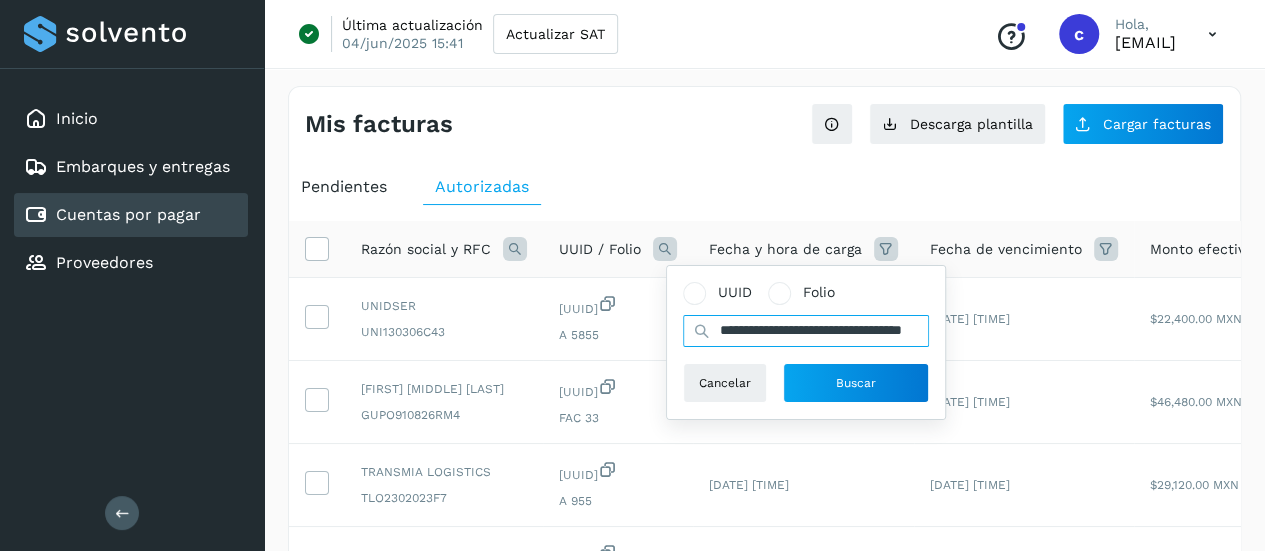 scroll, scrollTop: 0, scrollLeft: 91, axis: horizontal 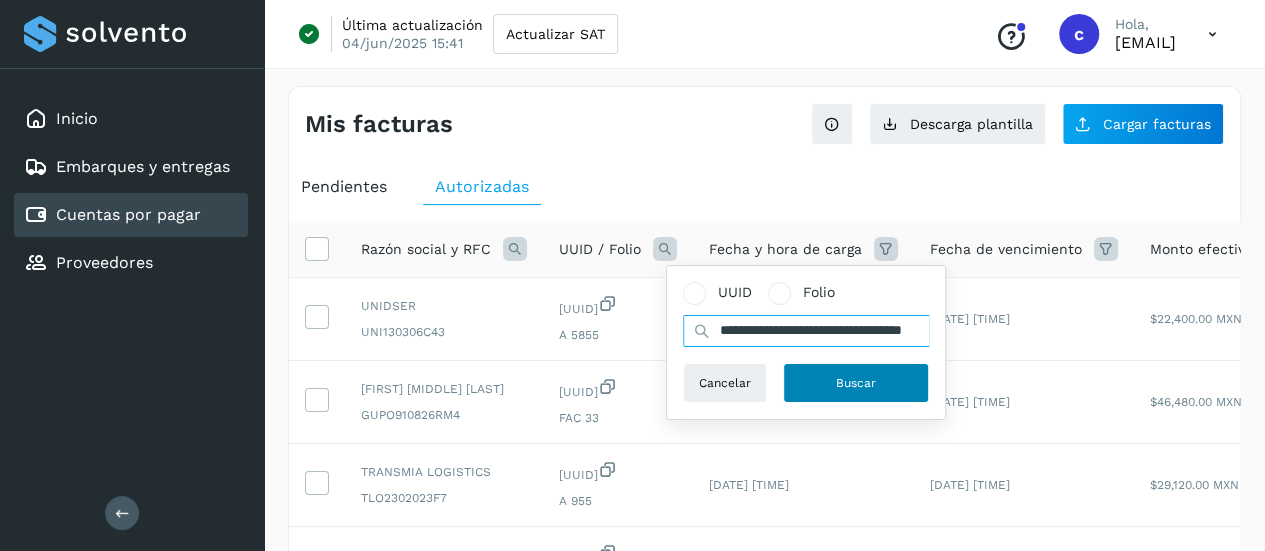 type on "**********" 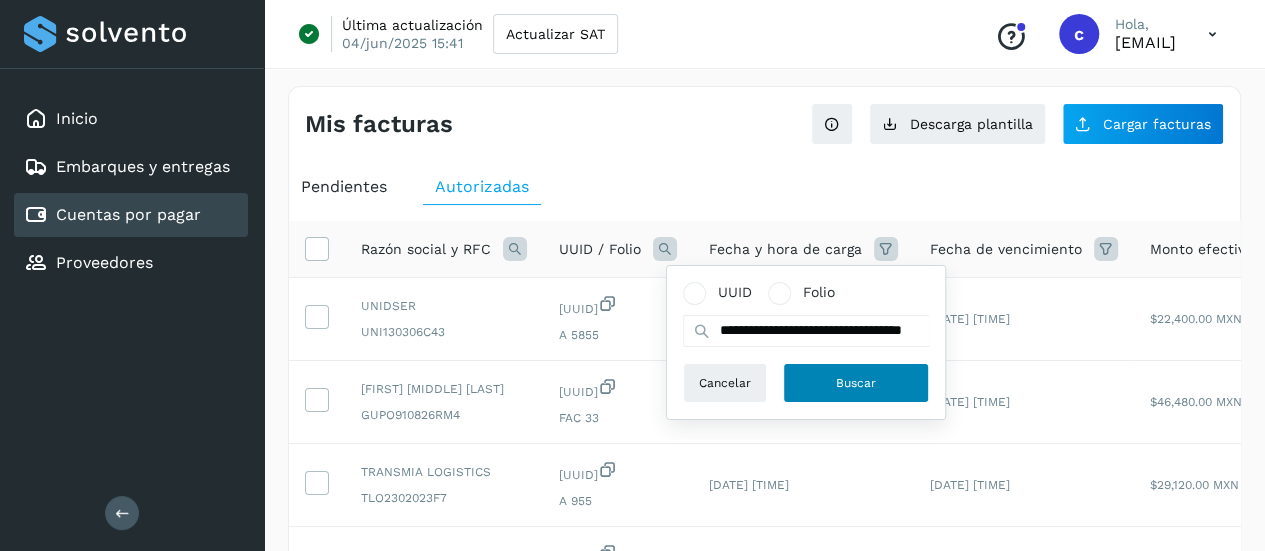 click on "Buscar" 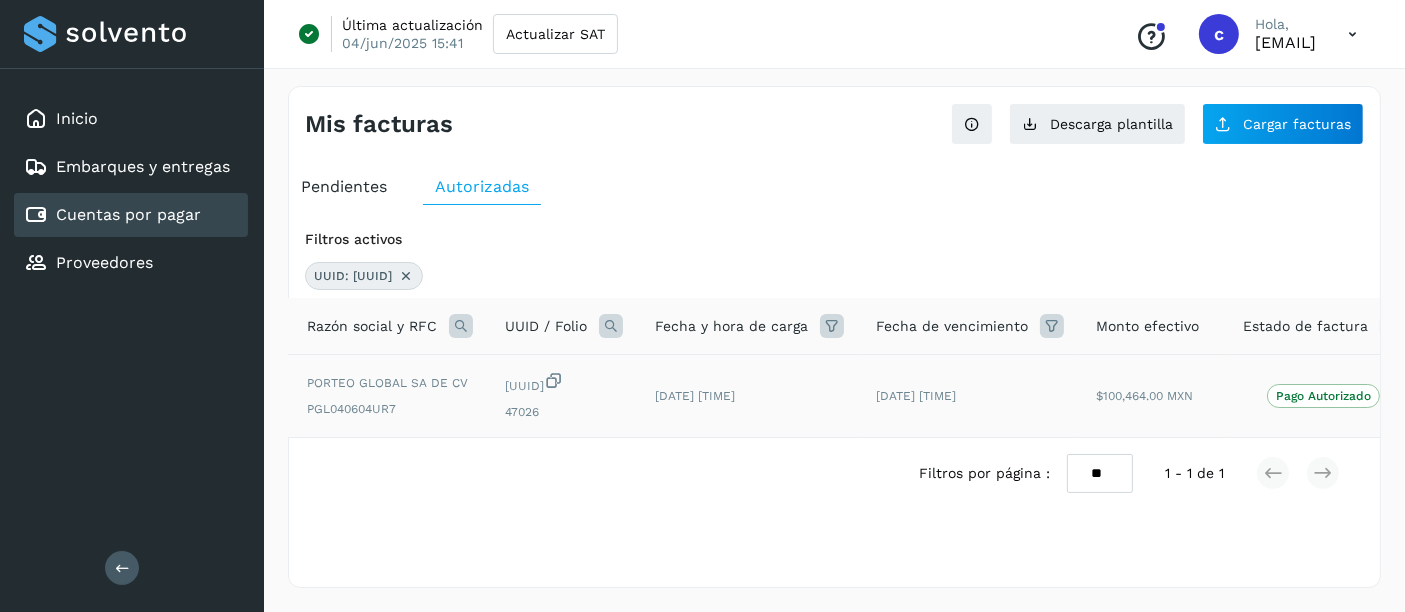 scroll, scrollTop: 0, scrollLeft: 55, axis: horizontal 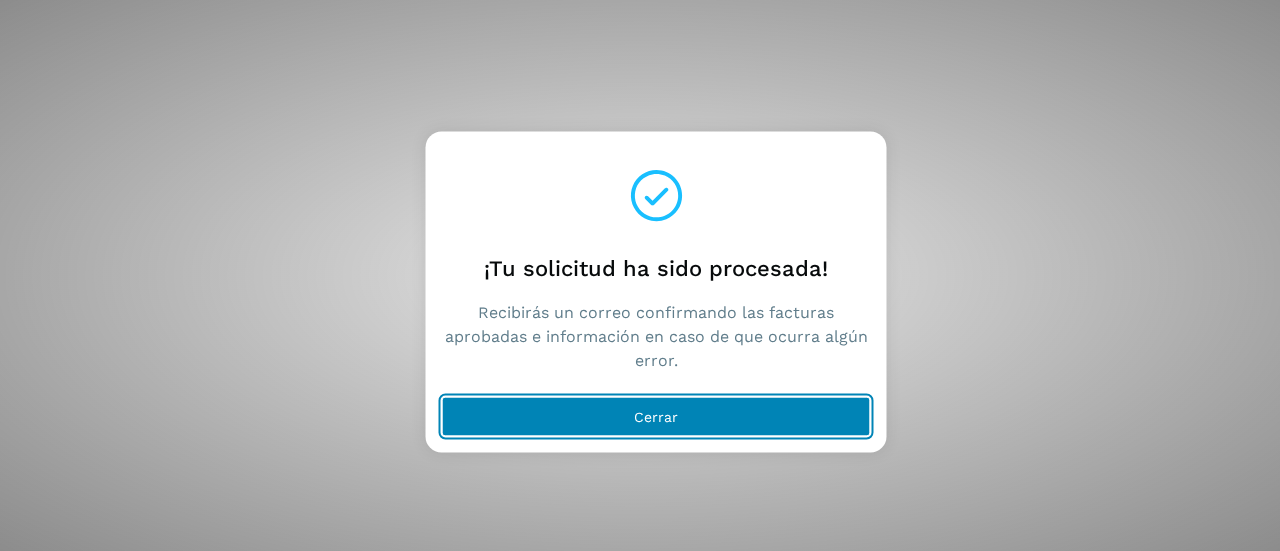 click on "Cerrar" 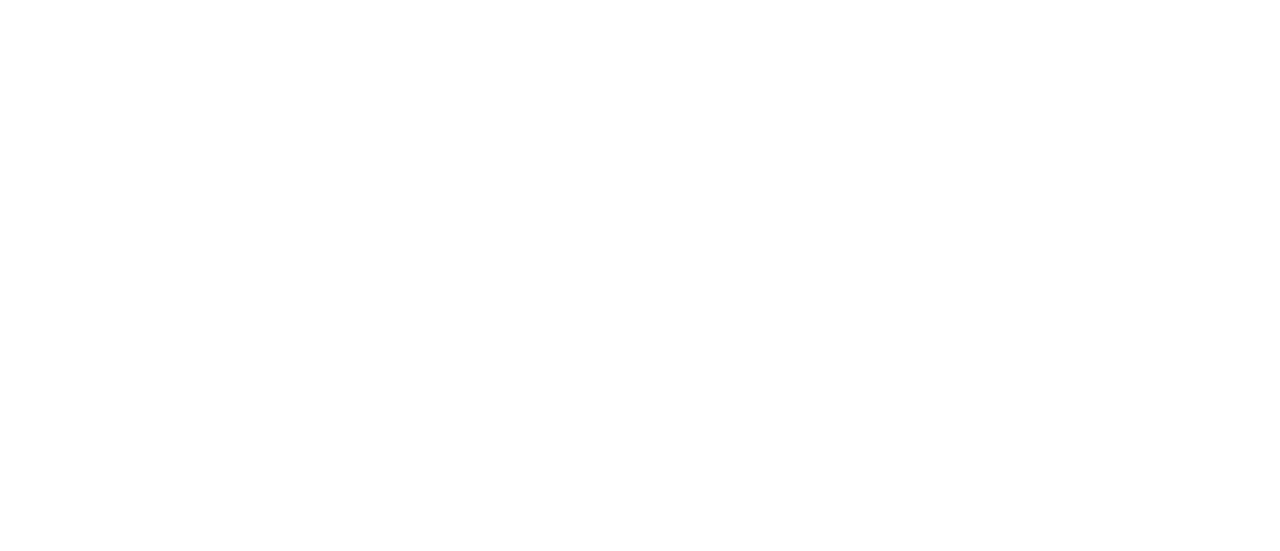 scroll, scrollTop: 0, scrollLeft: 0, axis: both 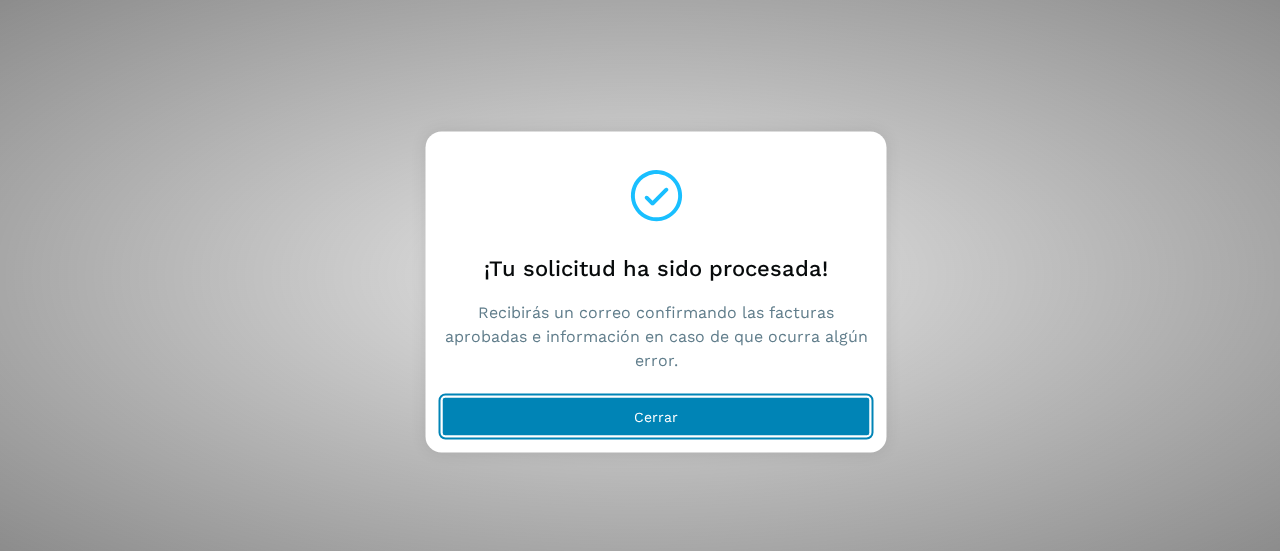 click on "Cerrar" 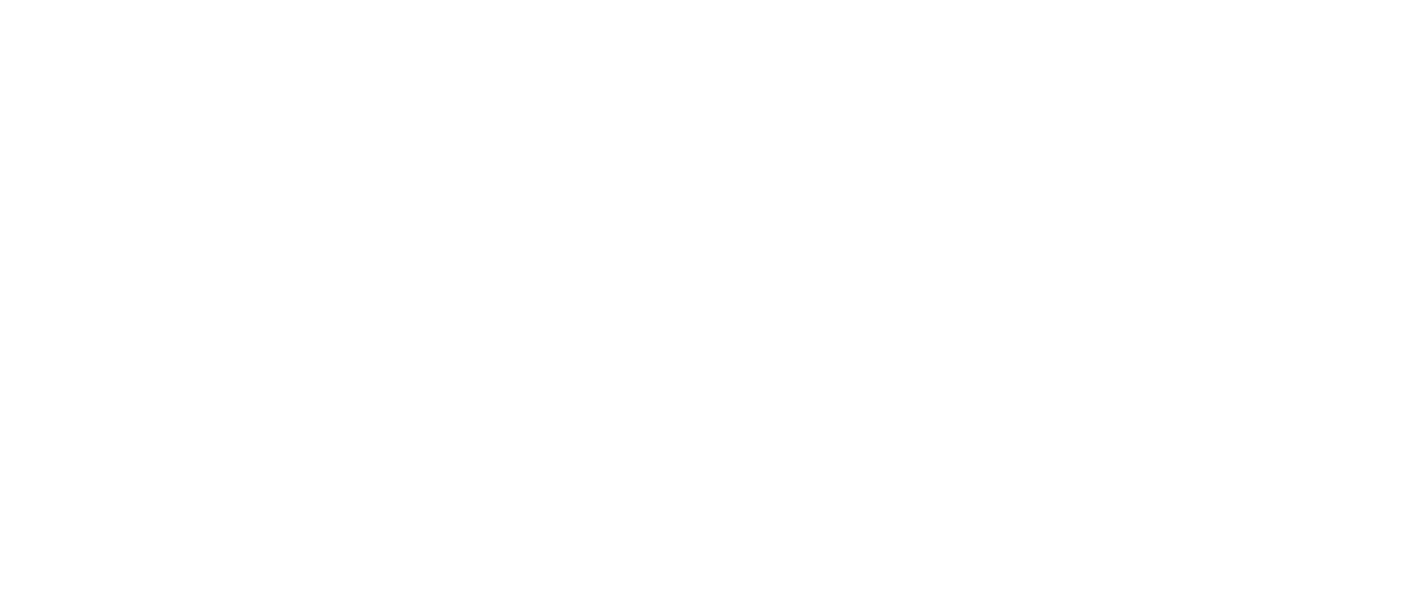 scroll, scrollTop: 0, scrollLeft: 0, axis: both 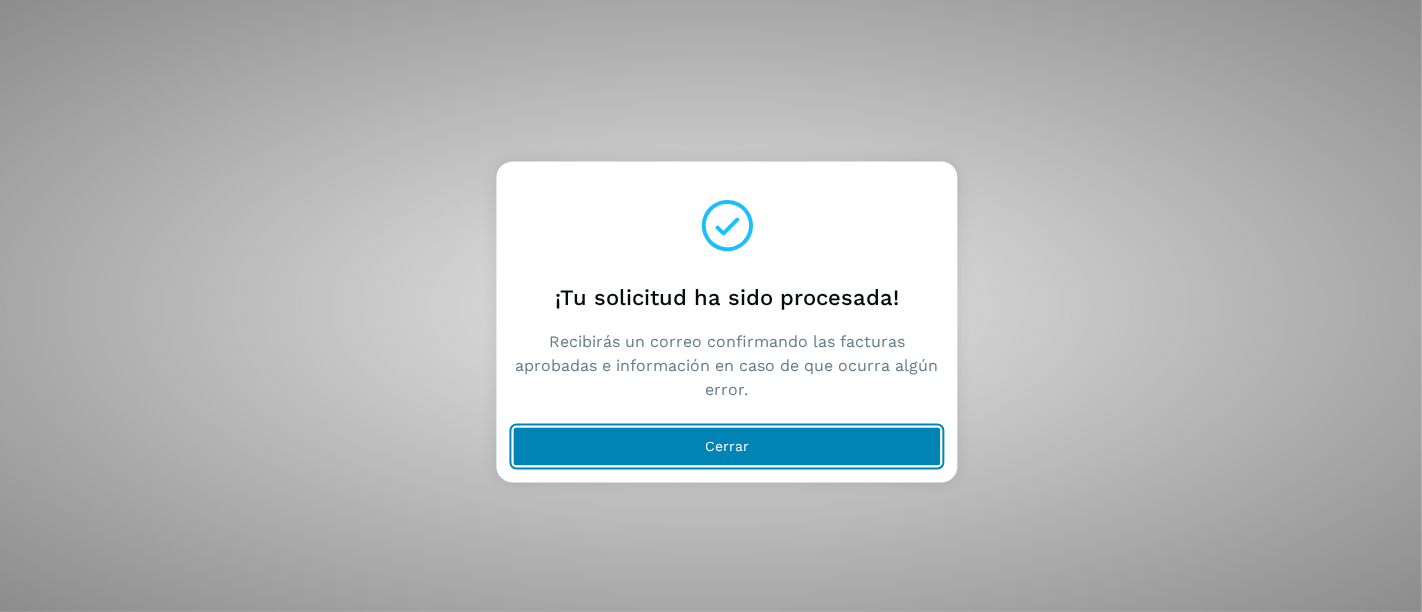 click on "Cerrar" 